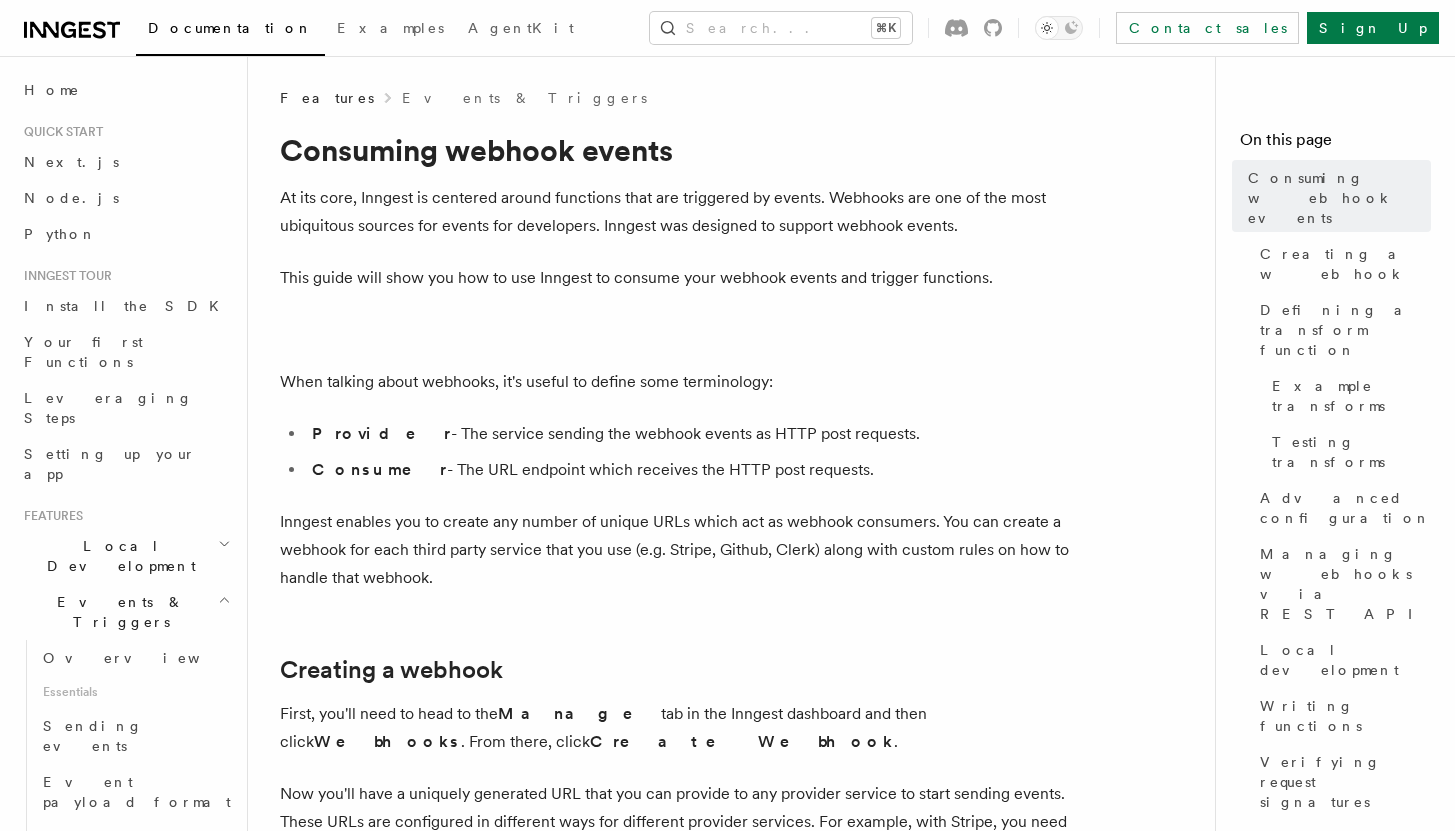 scroll, scrollTop: 0, scrollLeft: 0, axis: both 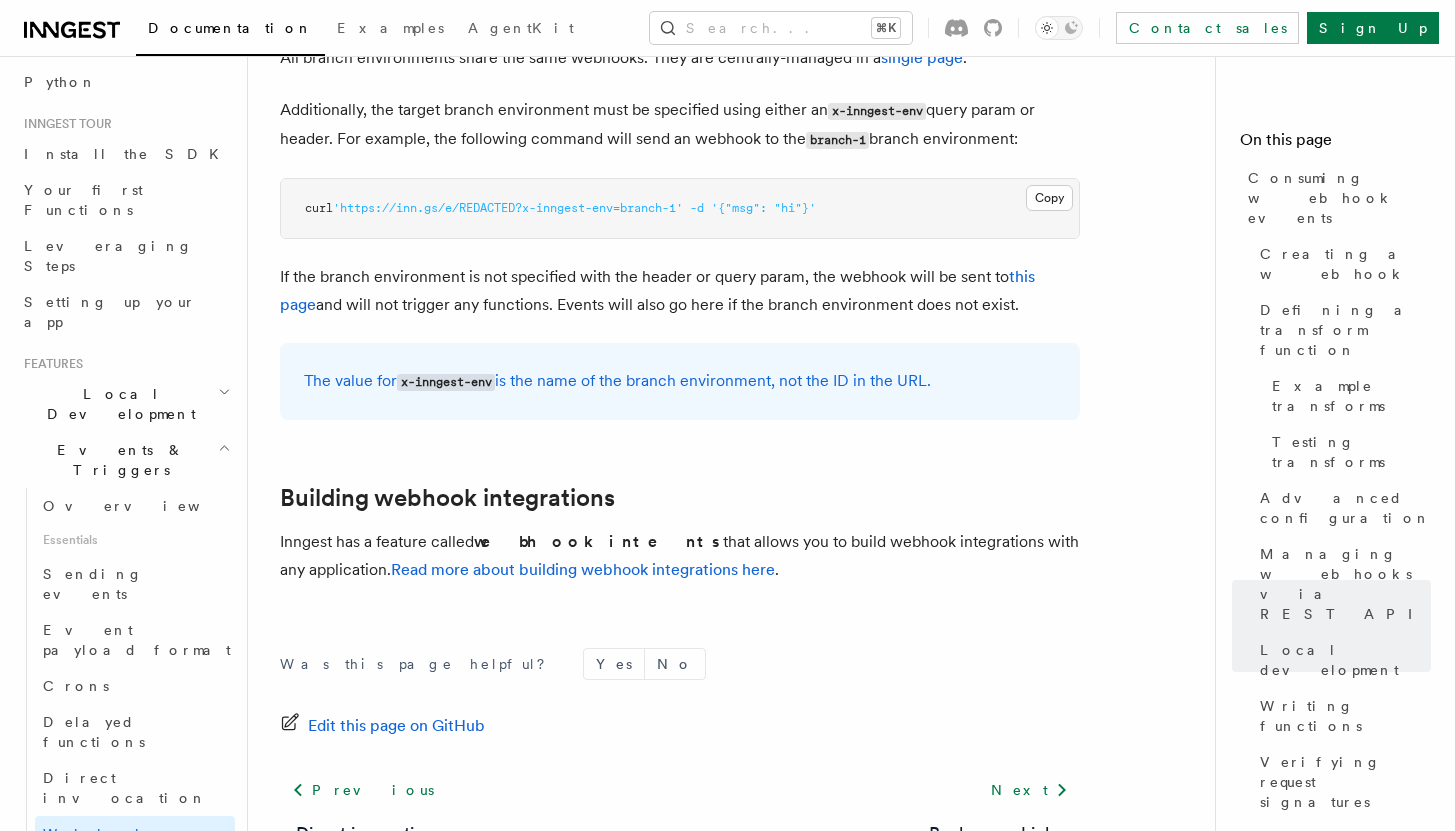 click on "Background jobs" at bounding box center [135, 912] 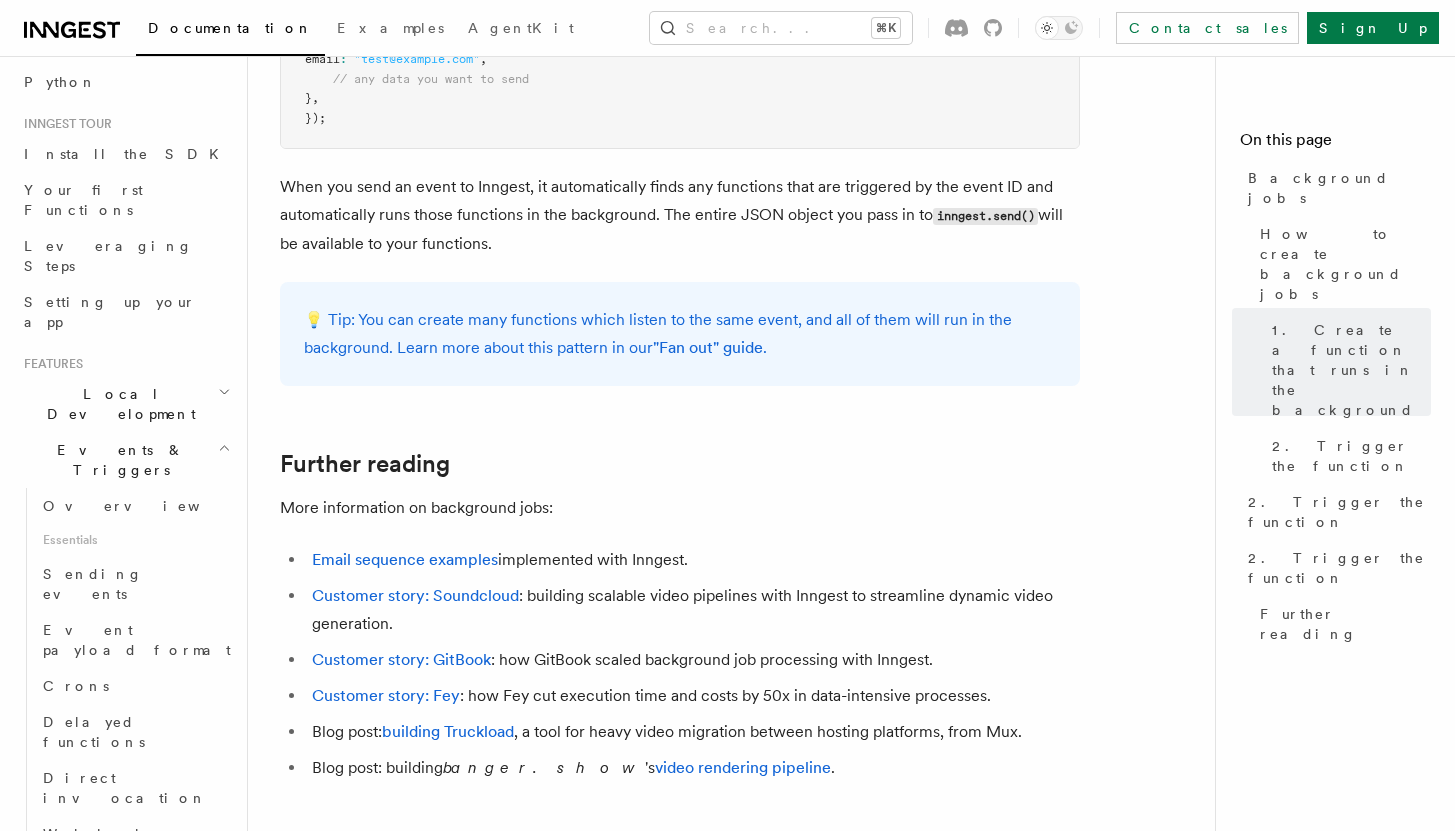 scroll, scrollTop: 1515, scrollLeft: 0, axis: vertical 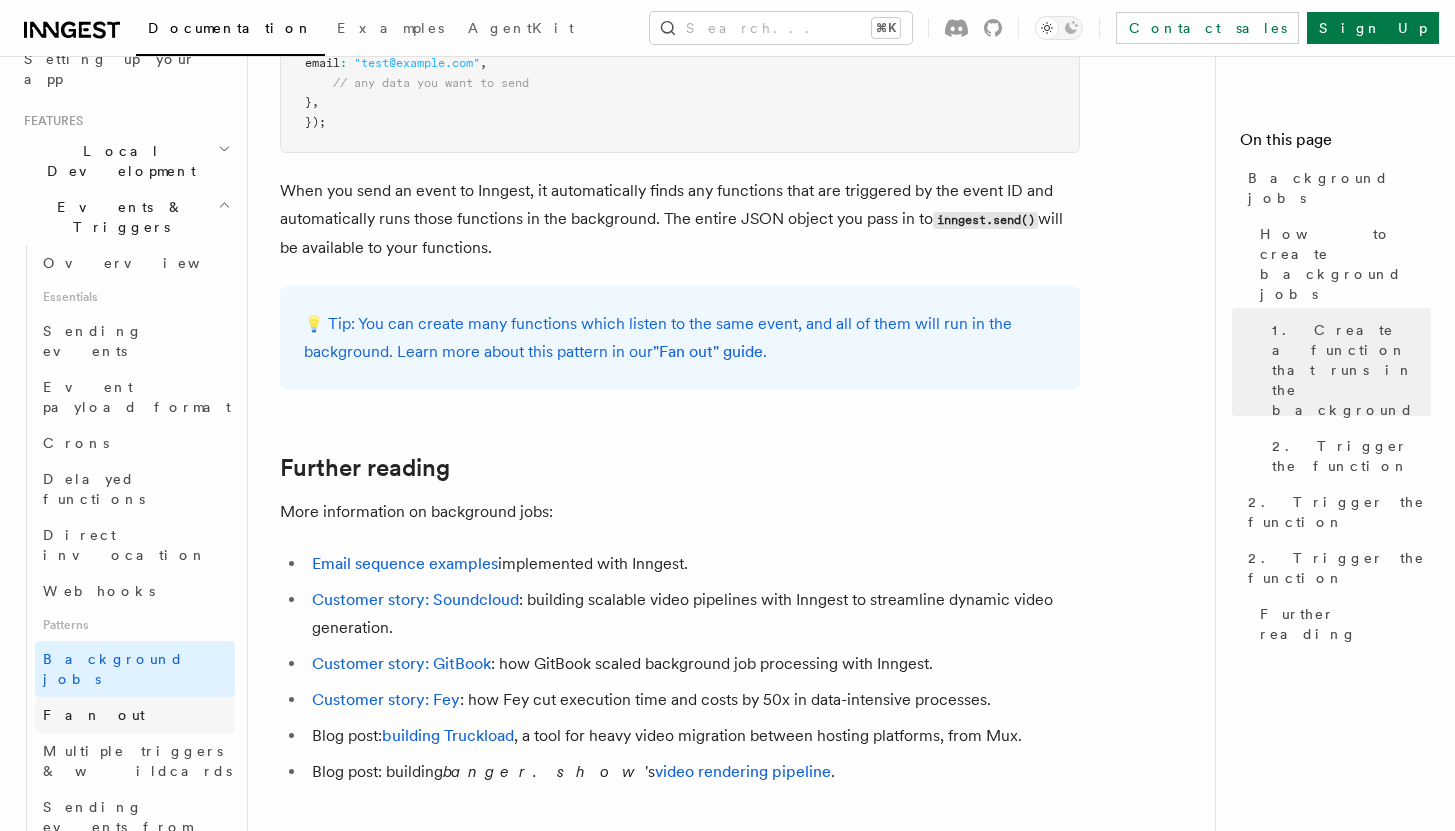 click on "Fan out" at bounding box center (135, 715) 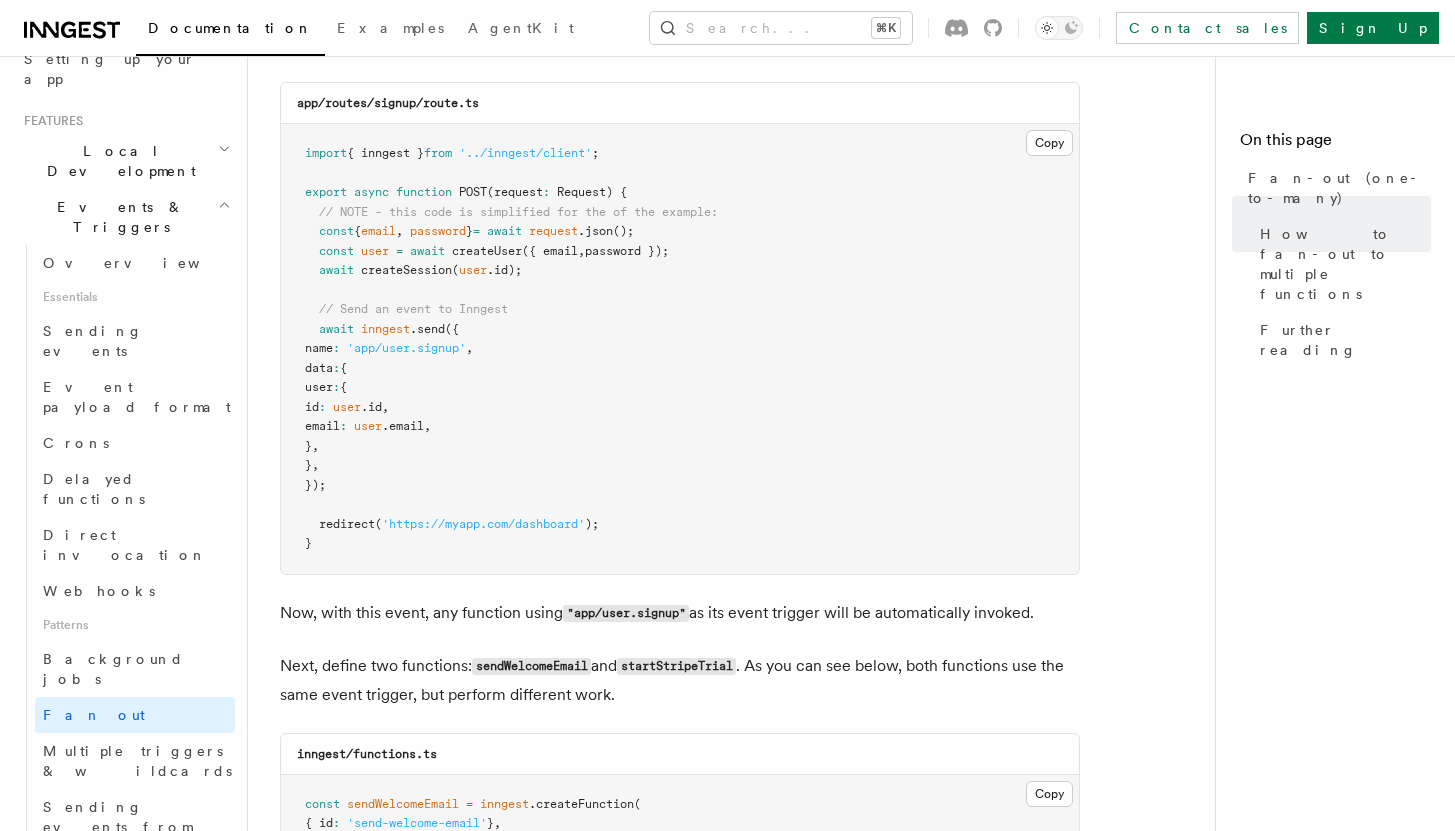 scroll, scrollTop: 1721, scrollLeft: 0, axis: vertical 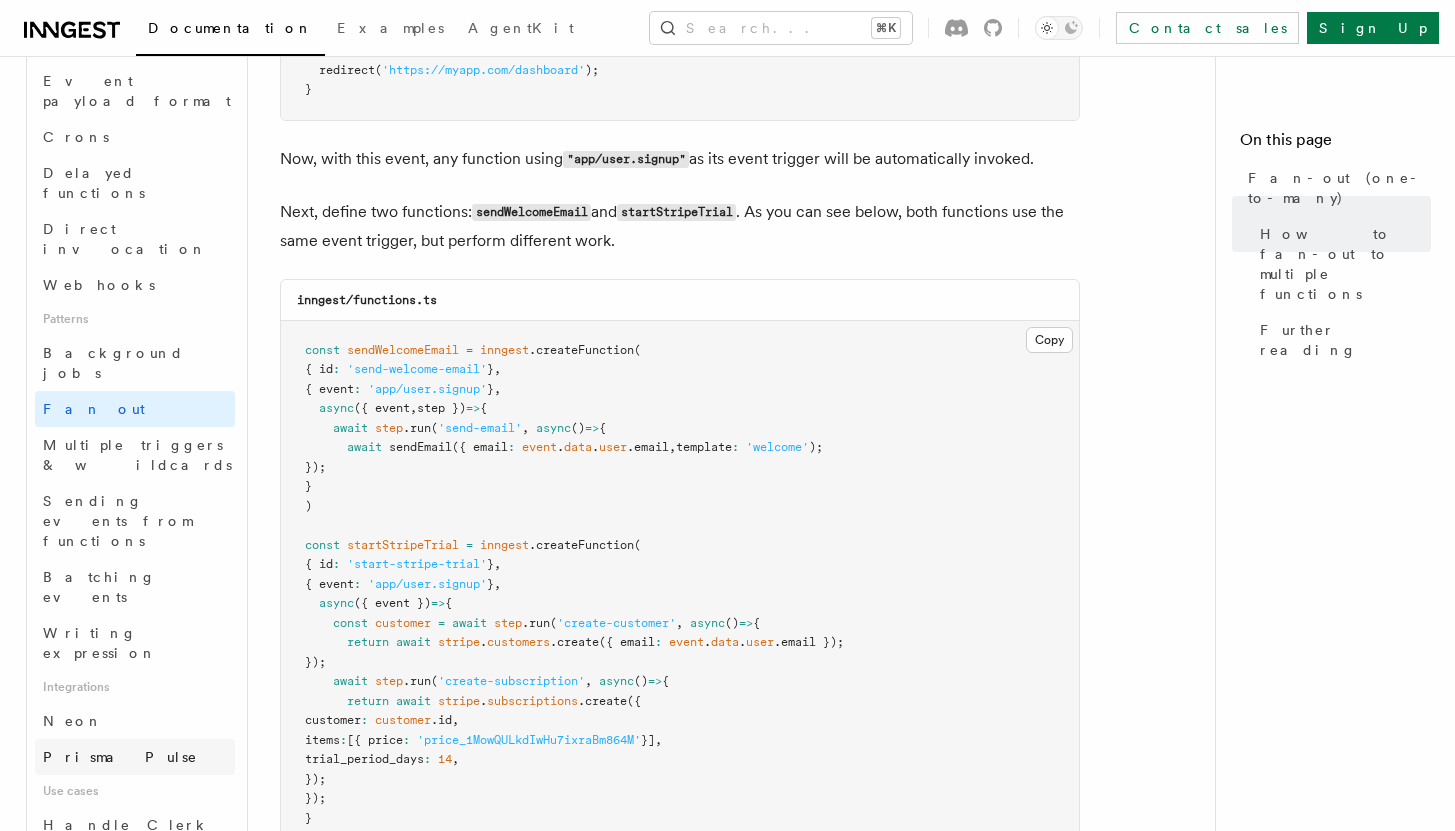 click on "Prisma Pulse" at bounding box center (135, 757) 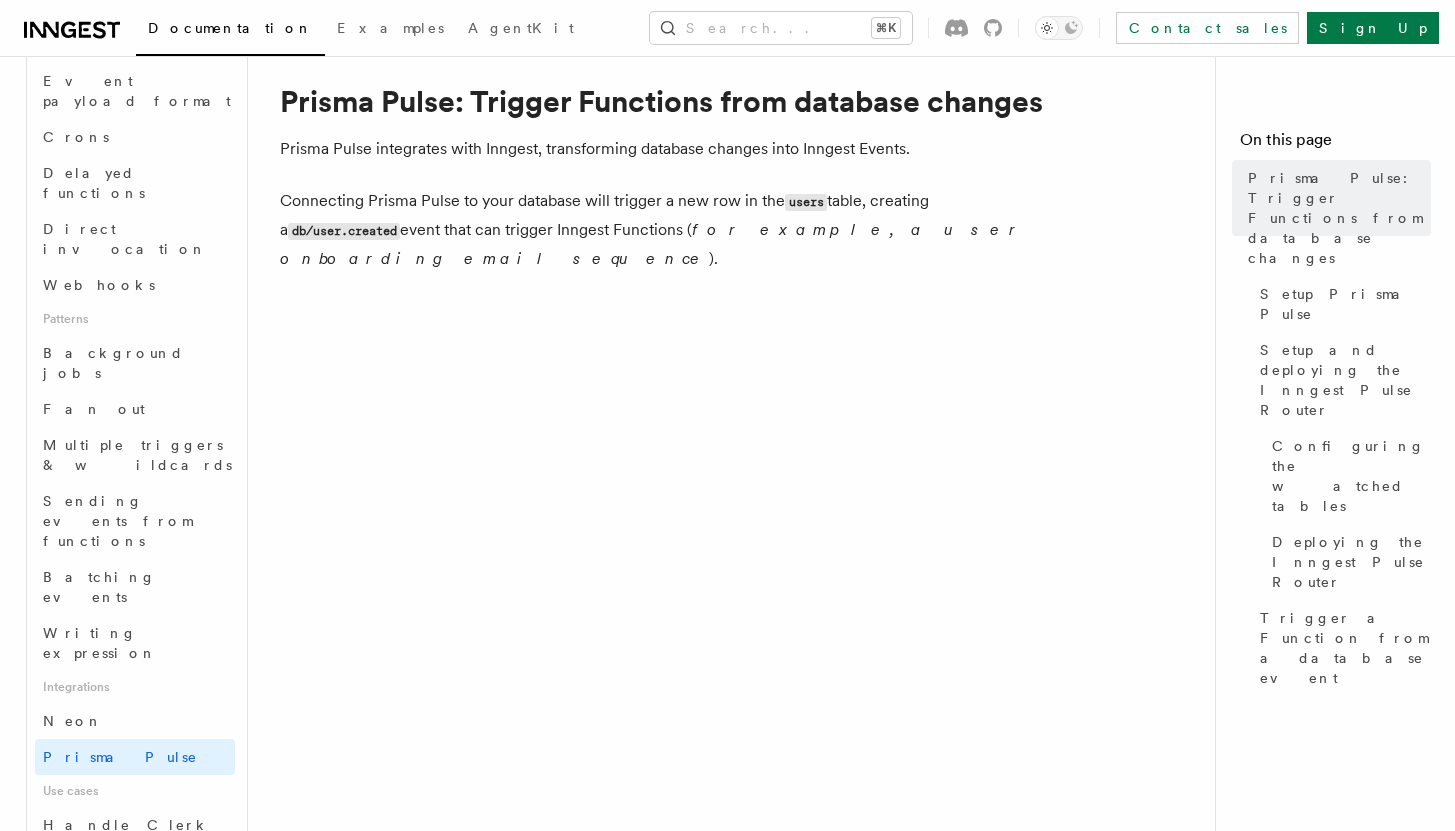 scroll, scrollTop: 53, scrollLeft: 0, axis: vertical 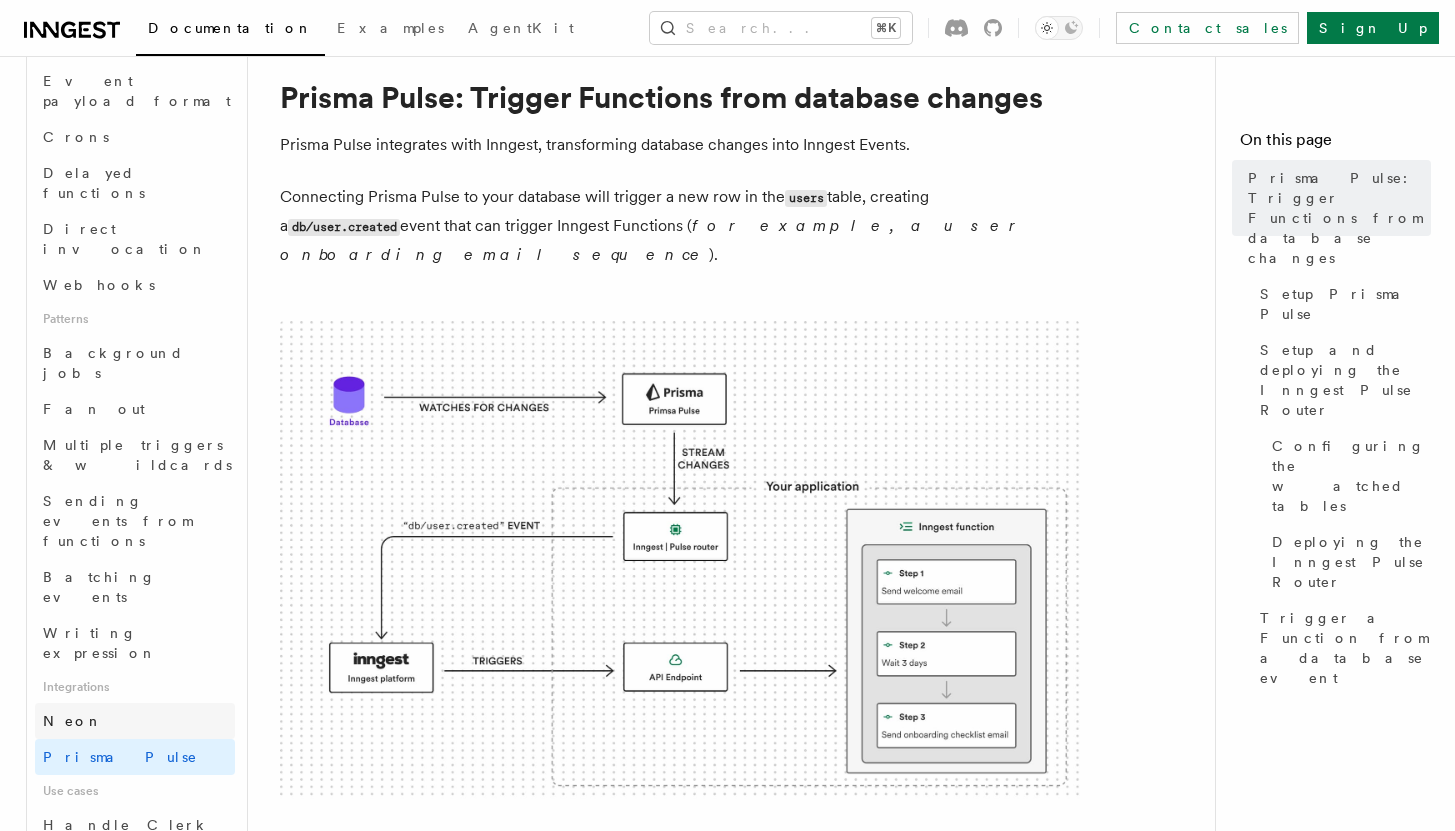 click on "Neon" at bounding box center (135, 721) 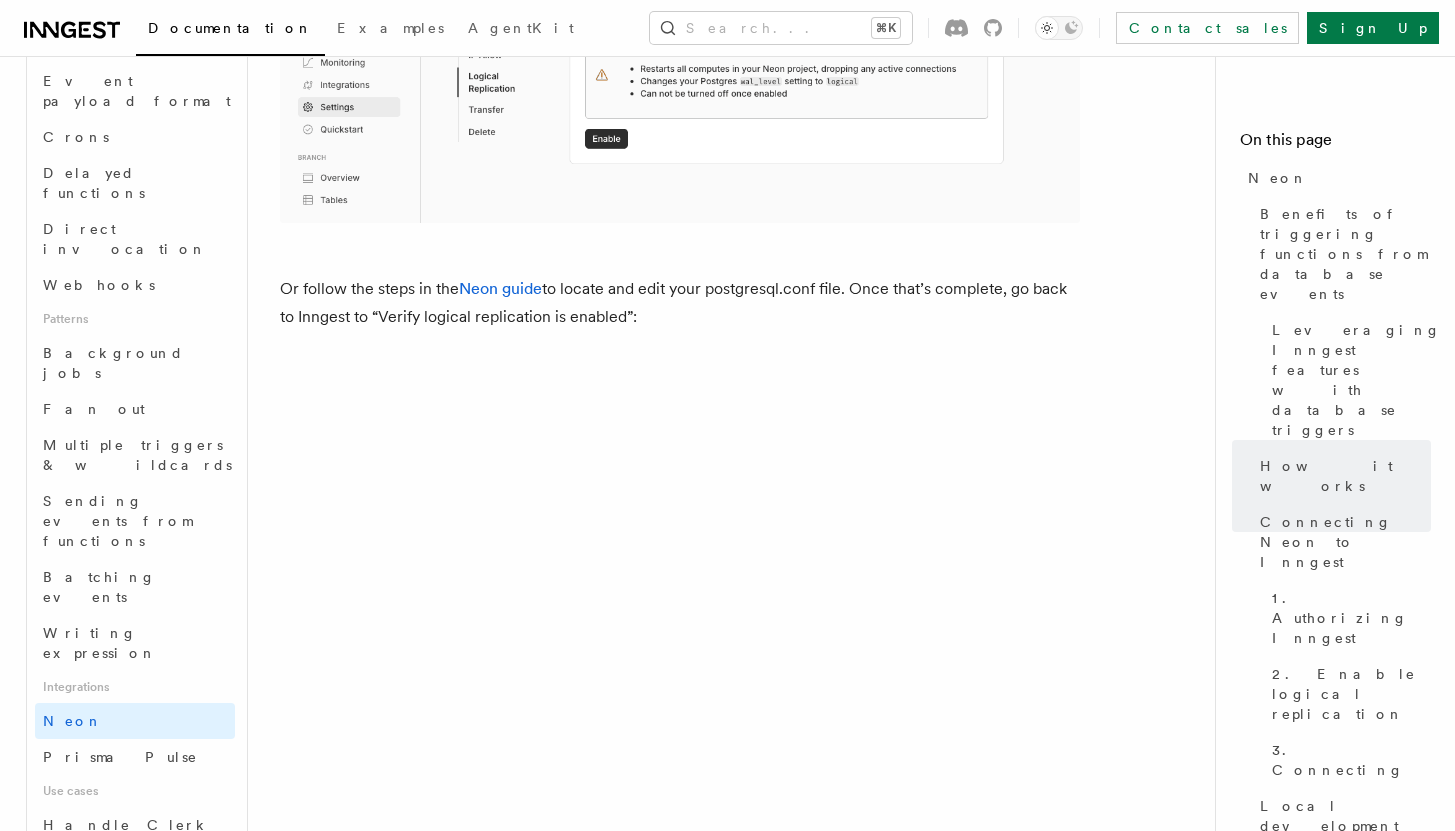 scroll, scrollTop: 3496, scrollLeft: 0, axis: vertical 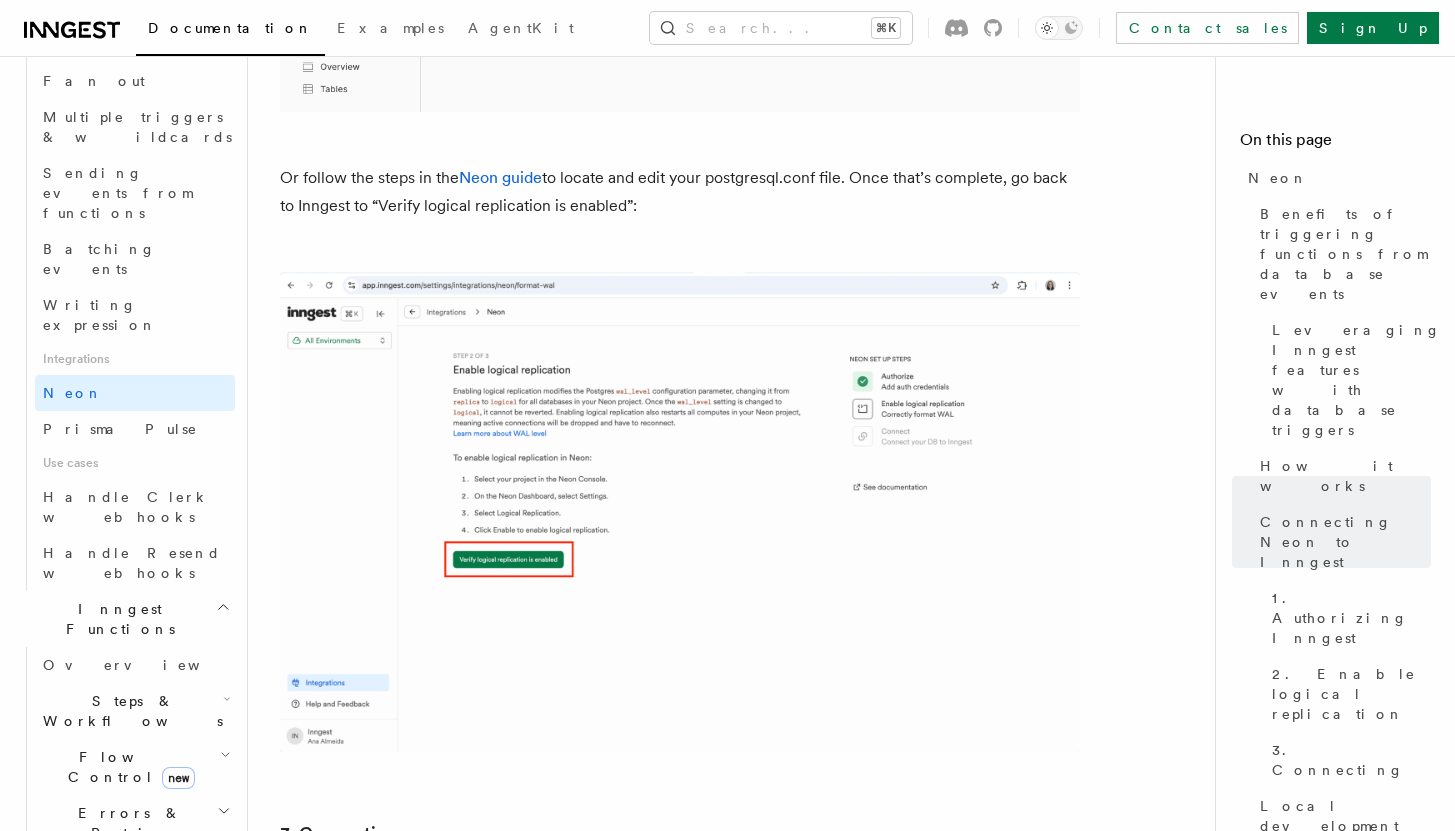 click on "Logging" at bounding box center [135, 941] 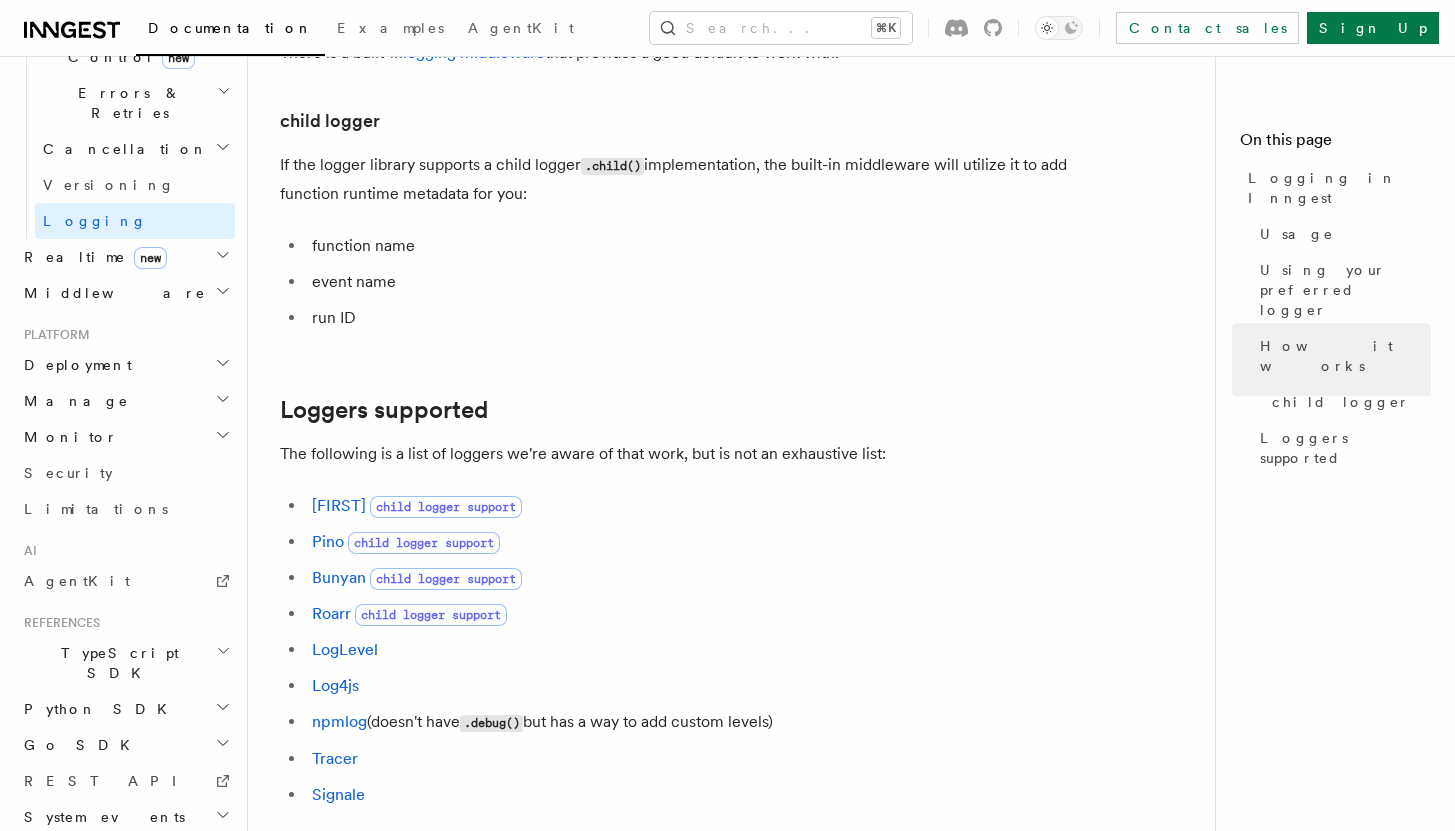 scroll, scrollTop: 2496, scrollLeft: 0, axis: vertical 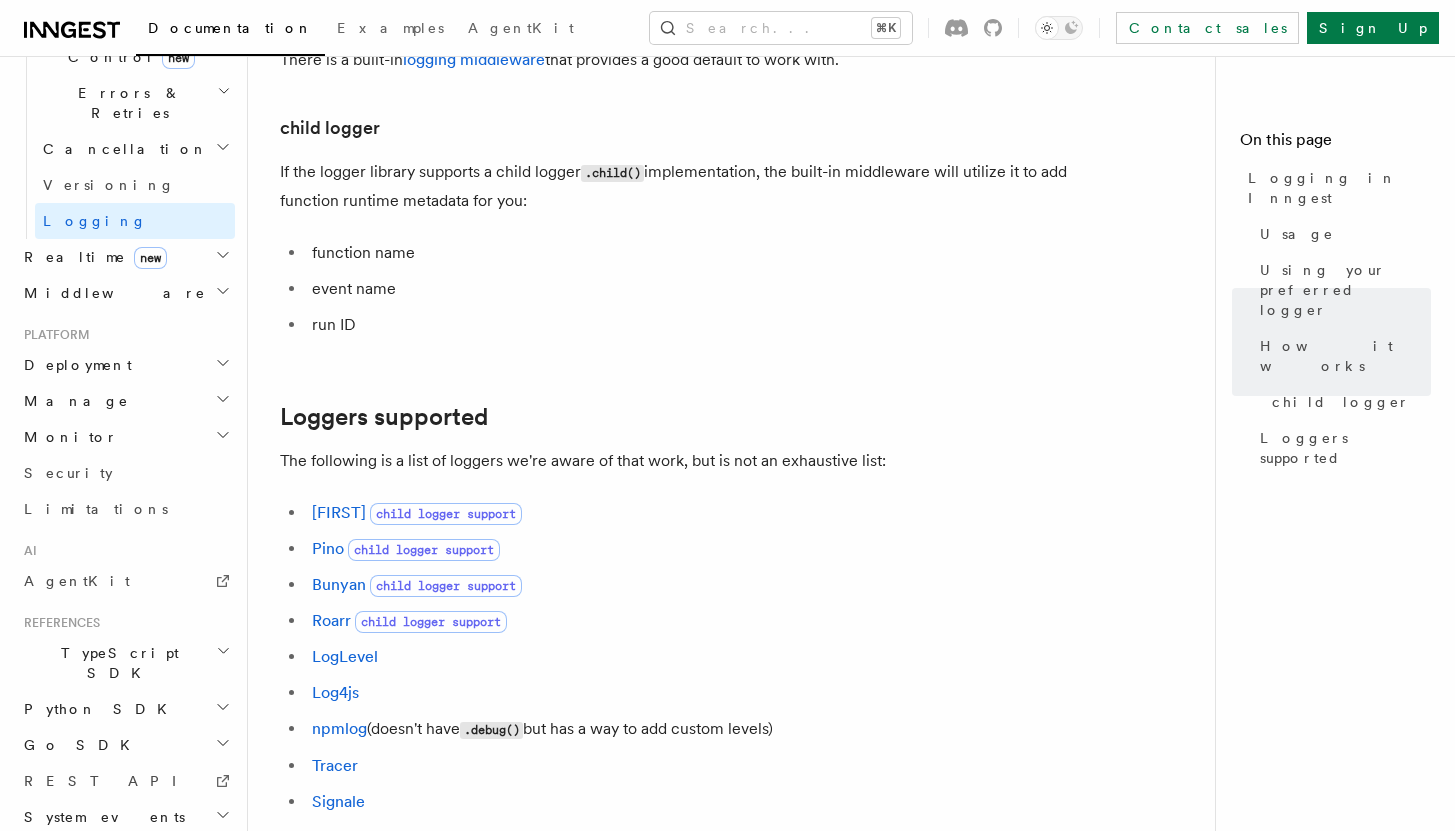 click on "Workflow Kit" at bounding box center (125, 863) 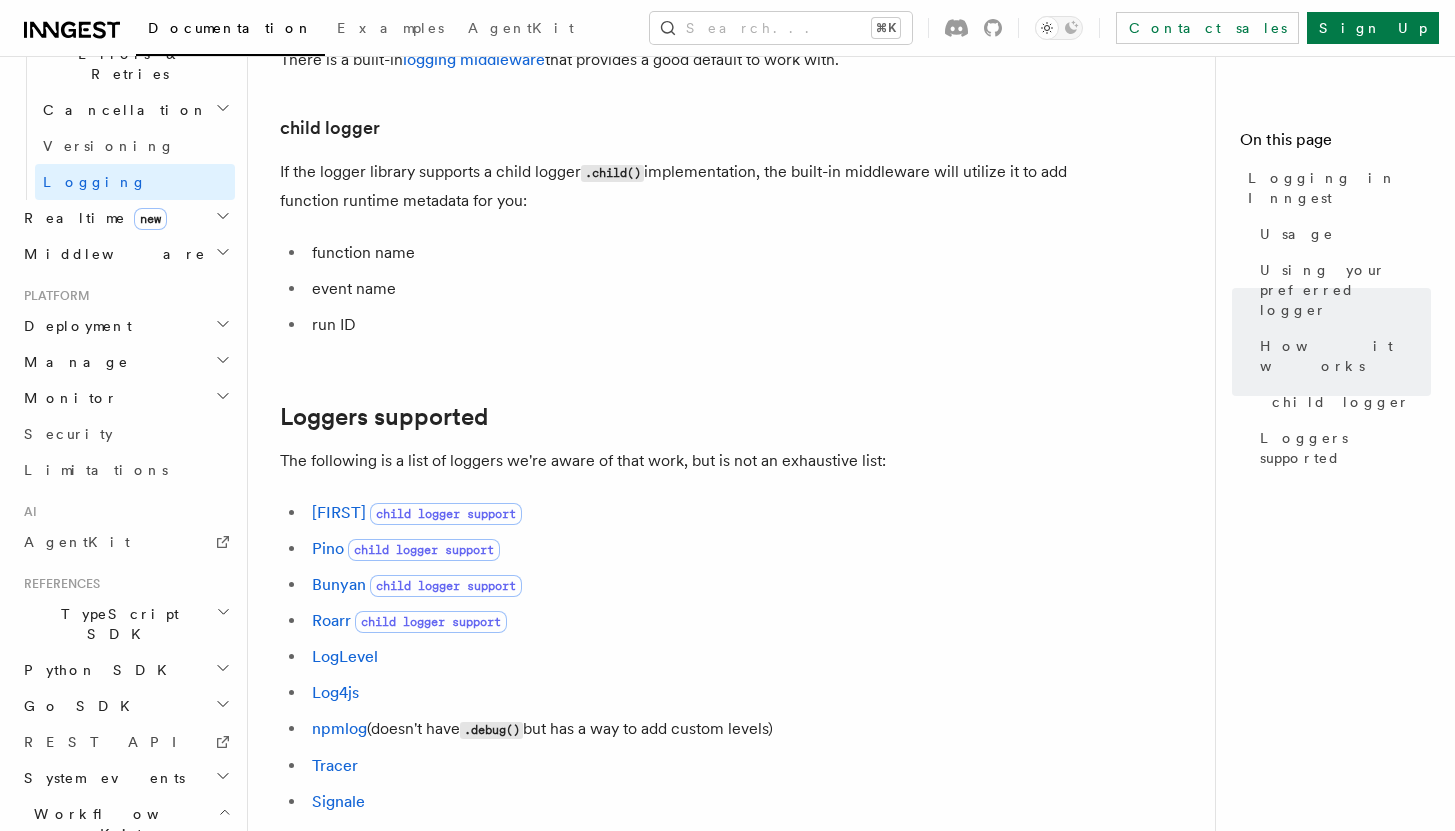 scroll, scrollTop: 847, scrollLeft: 0, axis: vertical 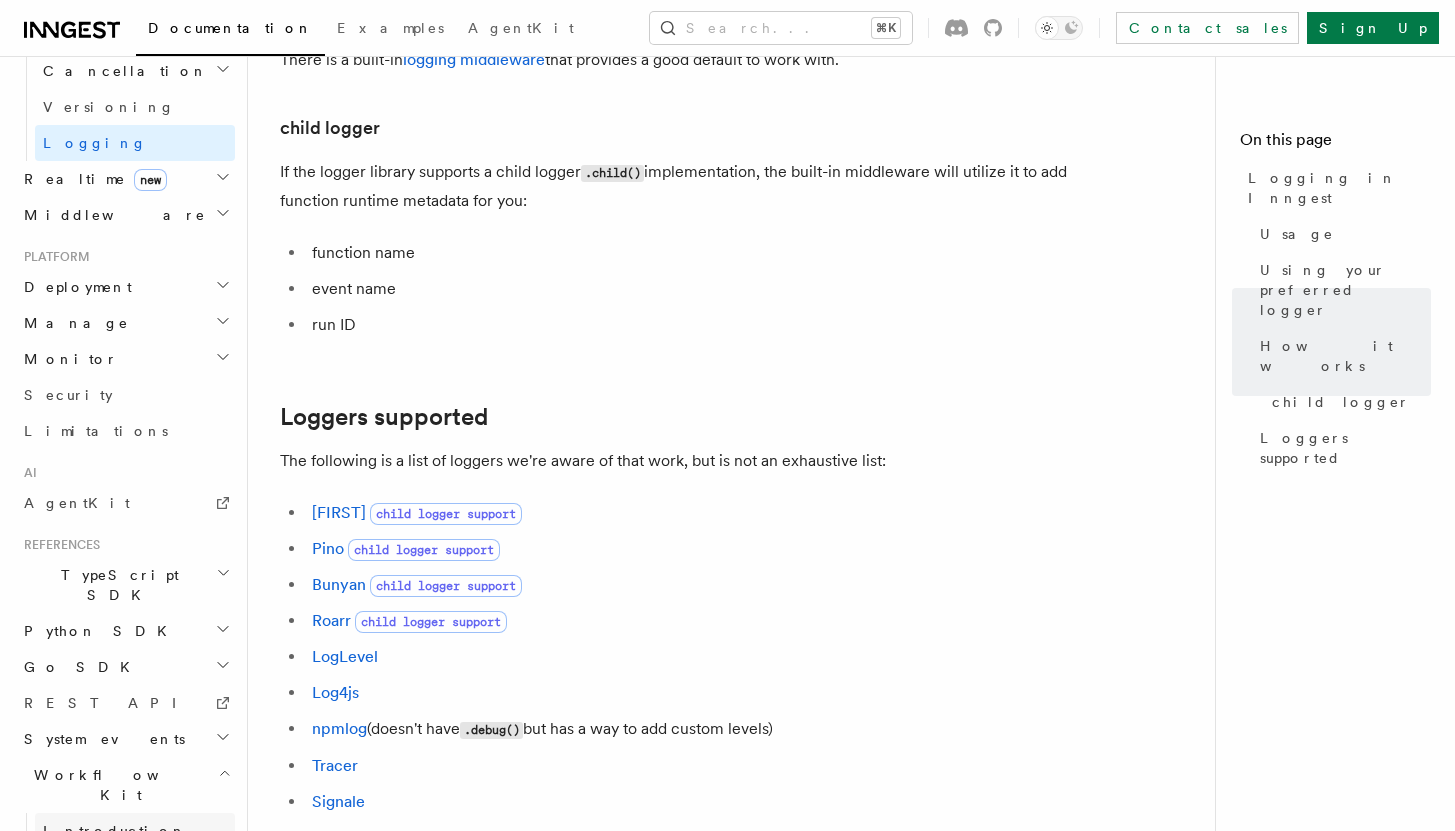 click on "Introduction" at bounding box center [135, 831] 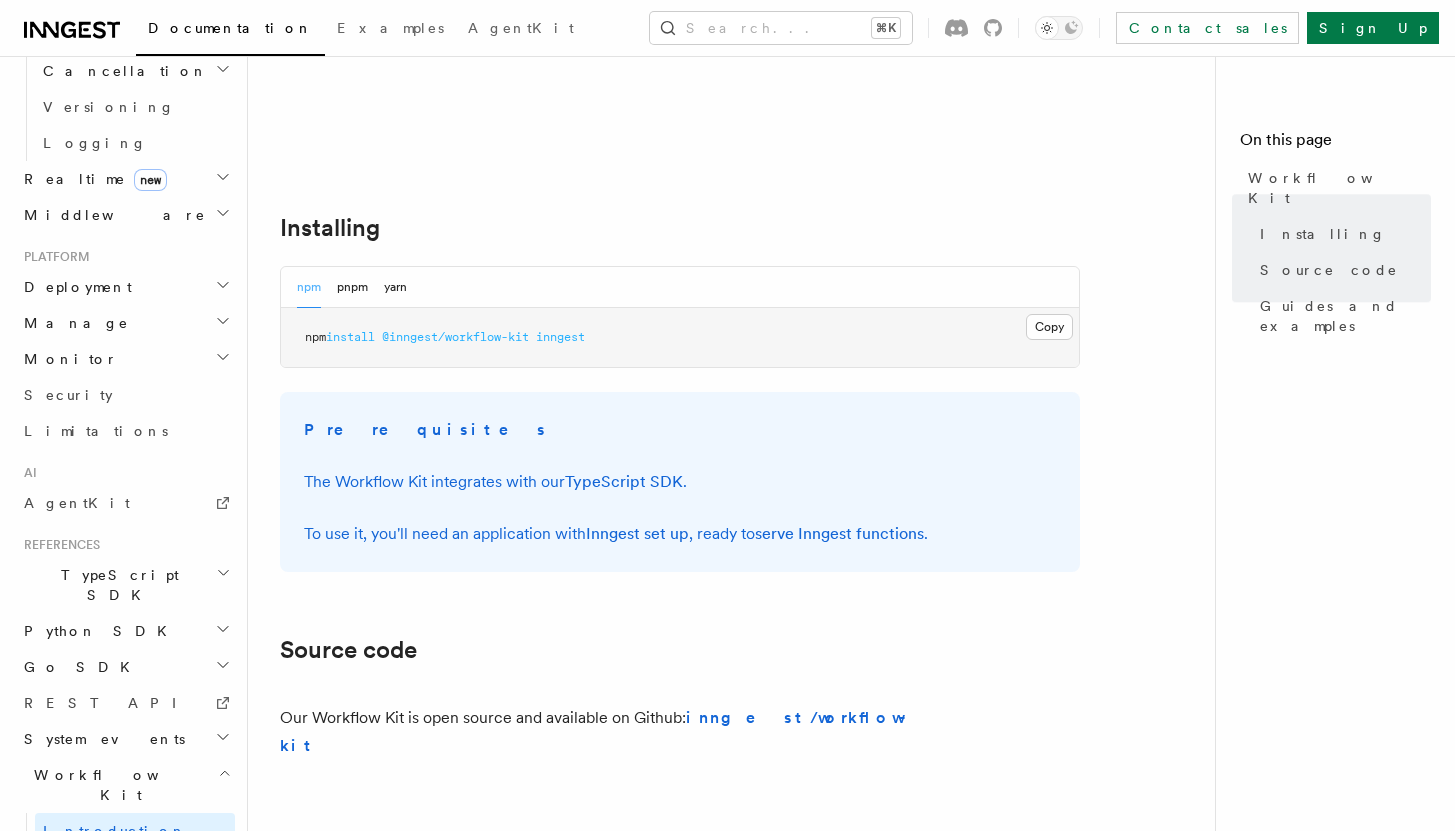 scroll, scrollTop: 1127, scrollLeft: 0, axis: vertical 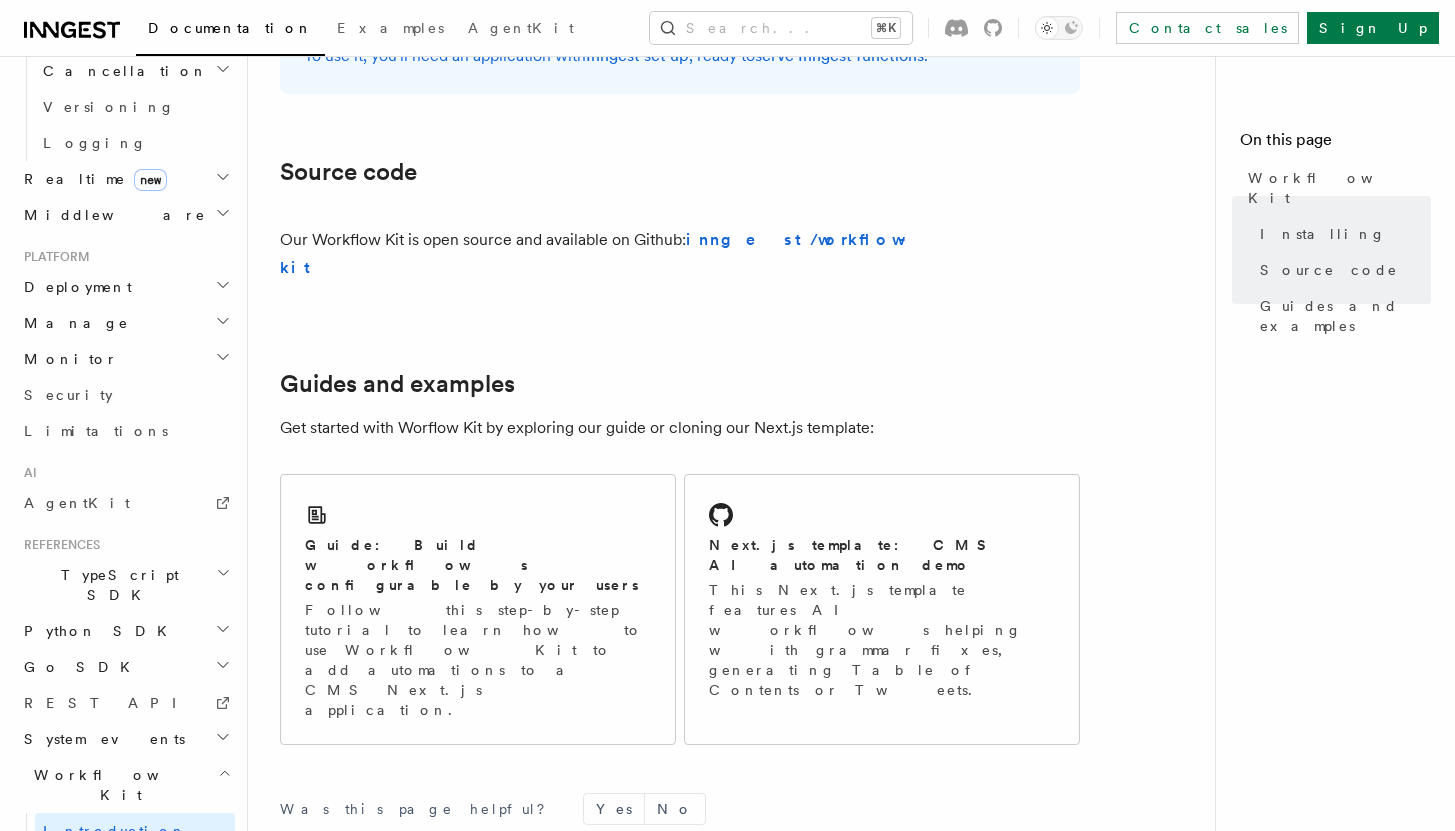 click on "Creating Workflow Actions" at bounding box center (130, 887) 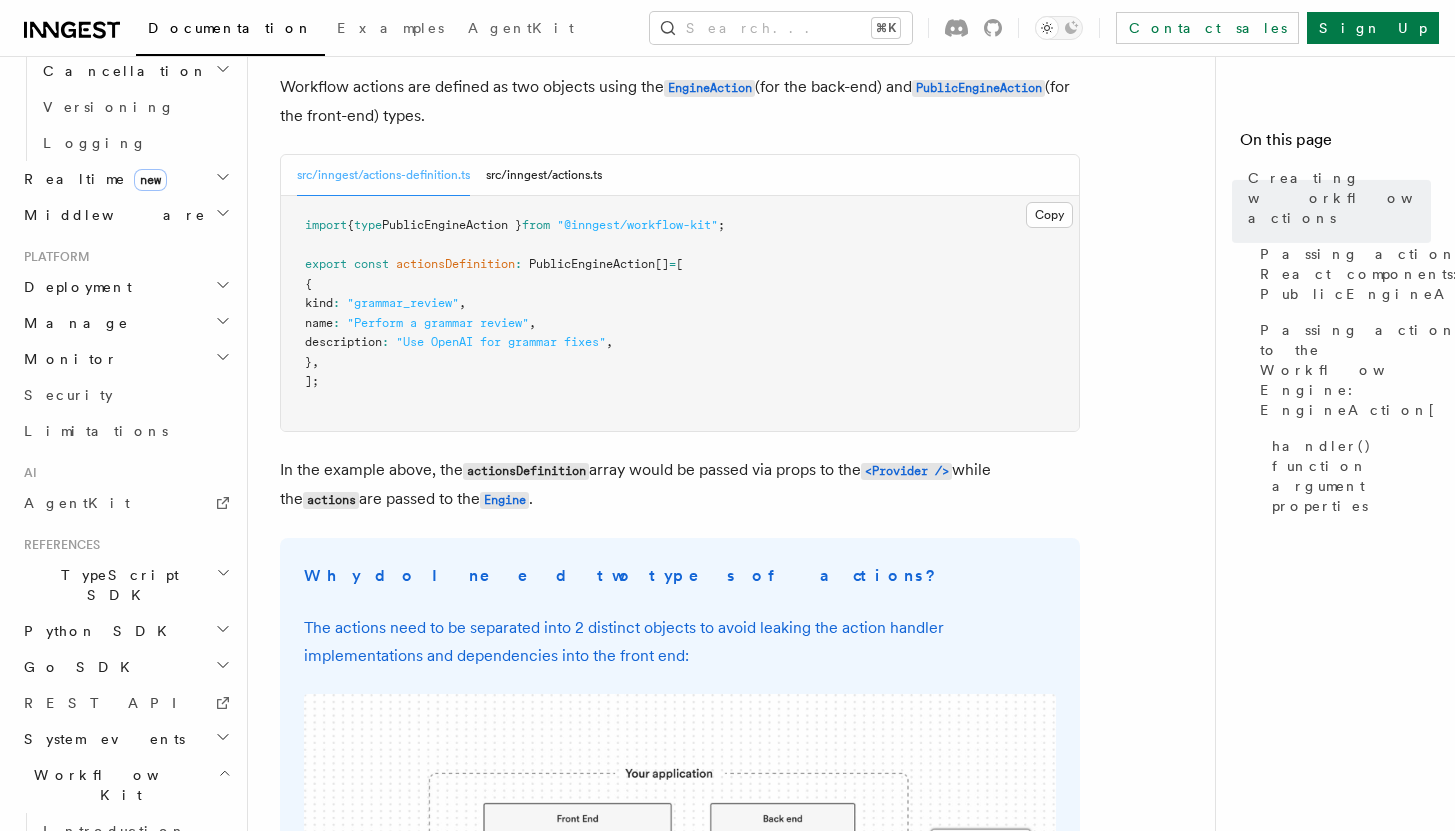 scroll, scrollTop: 0, scrollLeft: 0, axis: both 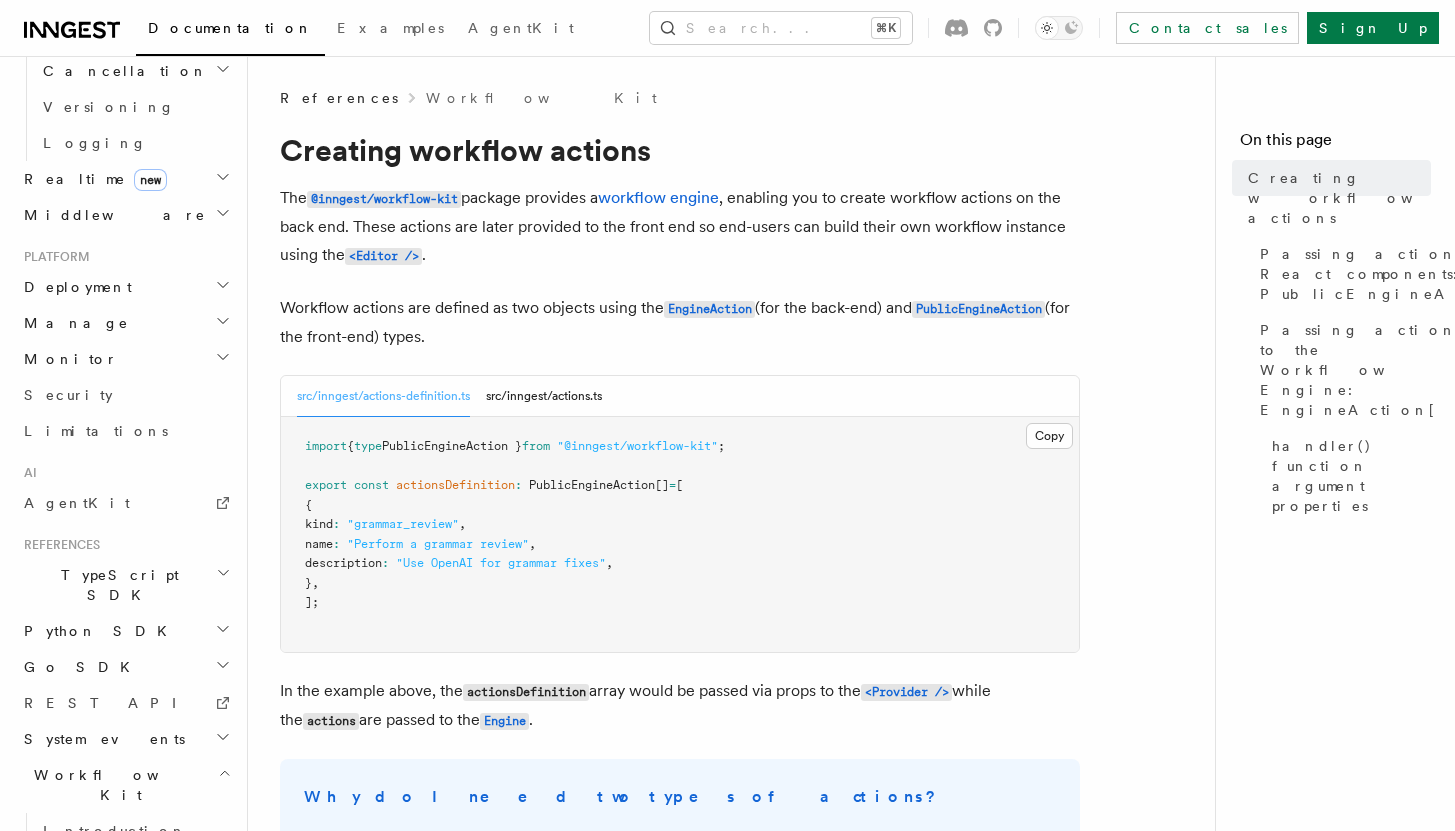 click on "Using the Workflow Engine" at bounding box center [135, 963] 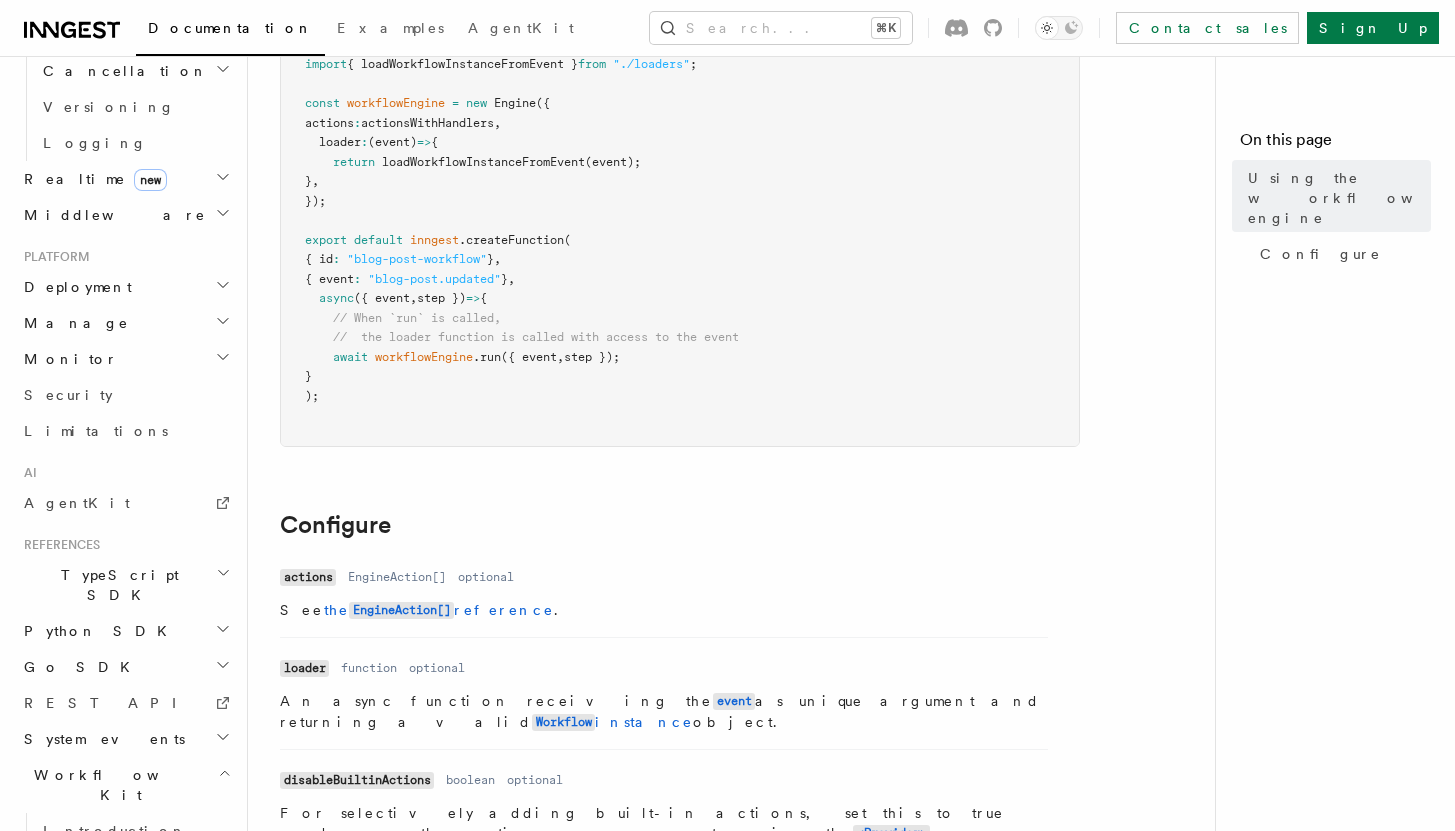 scroll, scrollTop: 725, scrollLeft: 0, axis: vertical 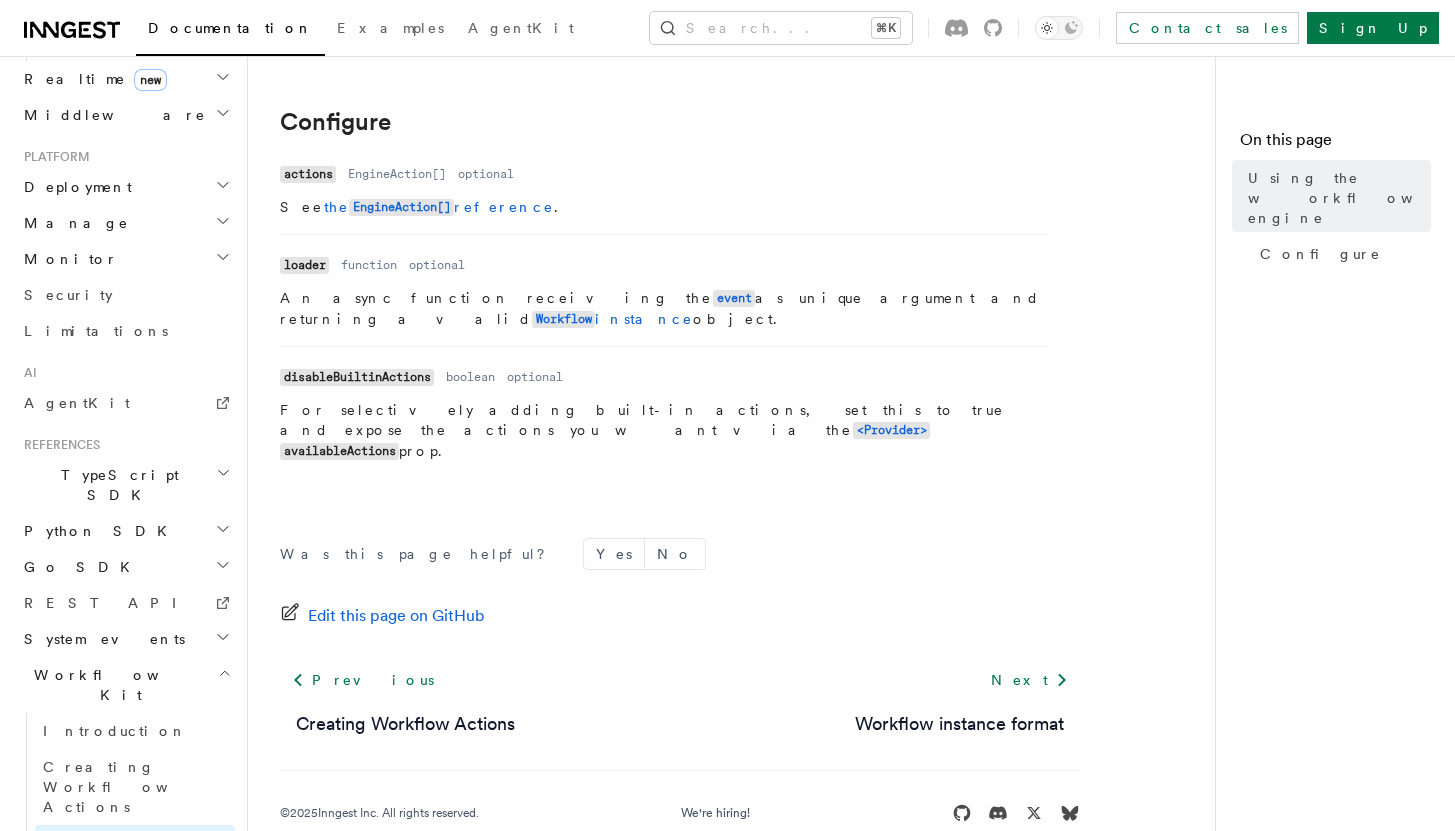 click on "Workflow instance format" at bounding box center [138, 929] 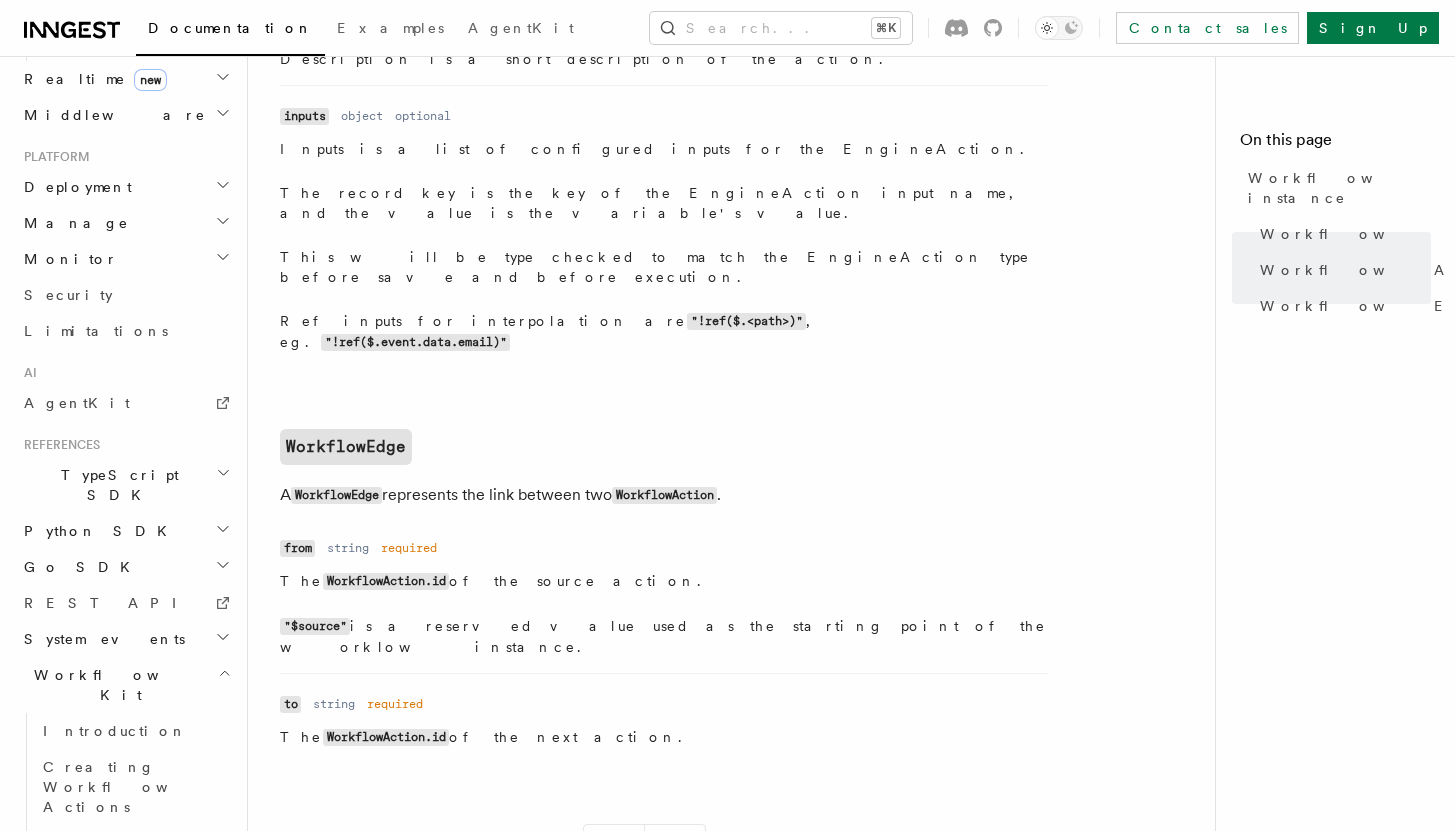 scroll, scrollTop: 2267, scrollLeft: 0, axis: vertical 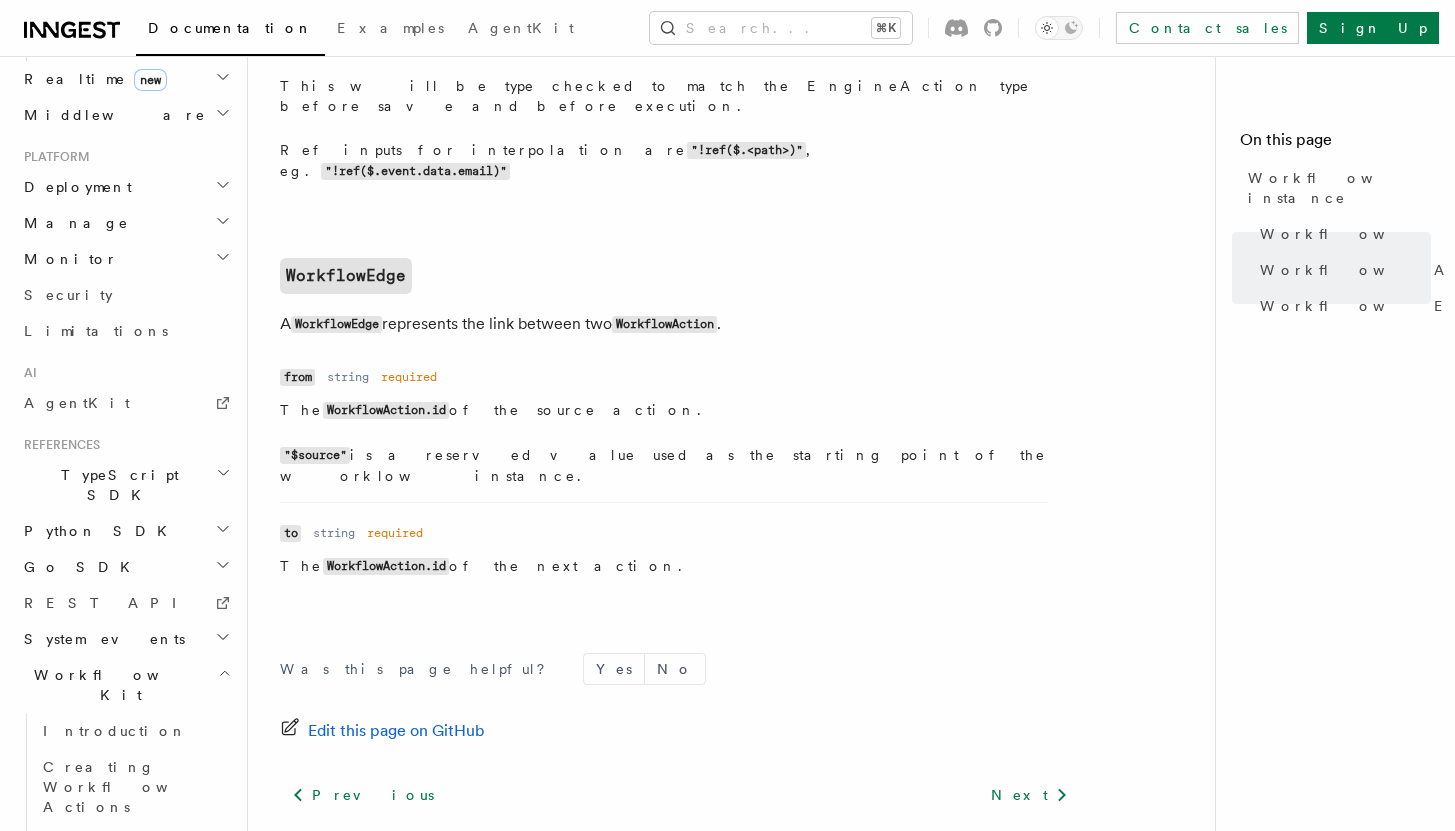 click on "Components API (React)" at bounding box center [135, 985] 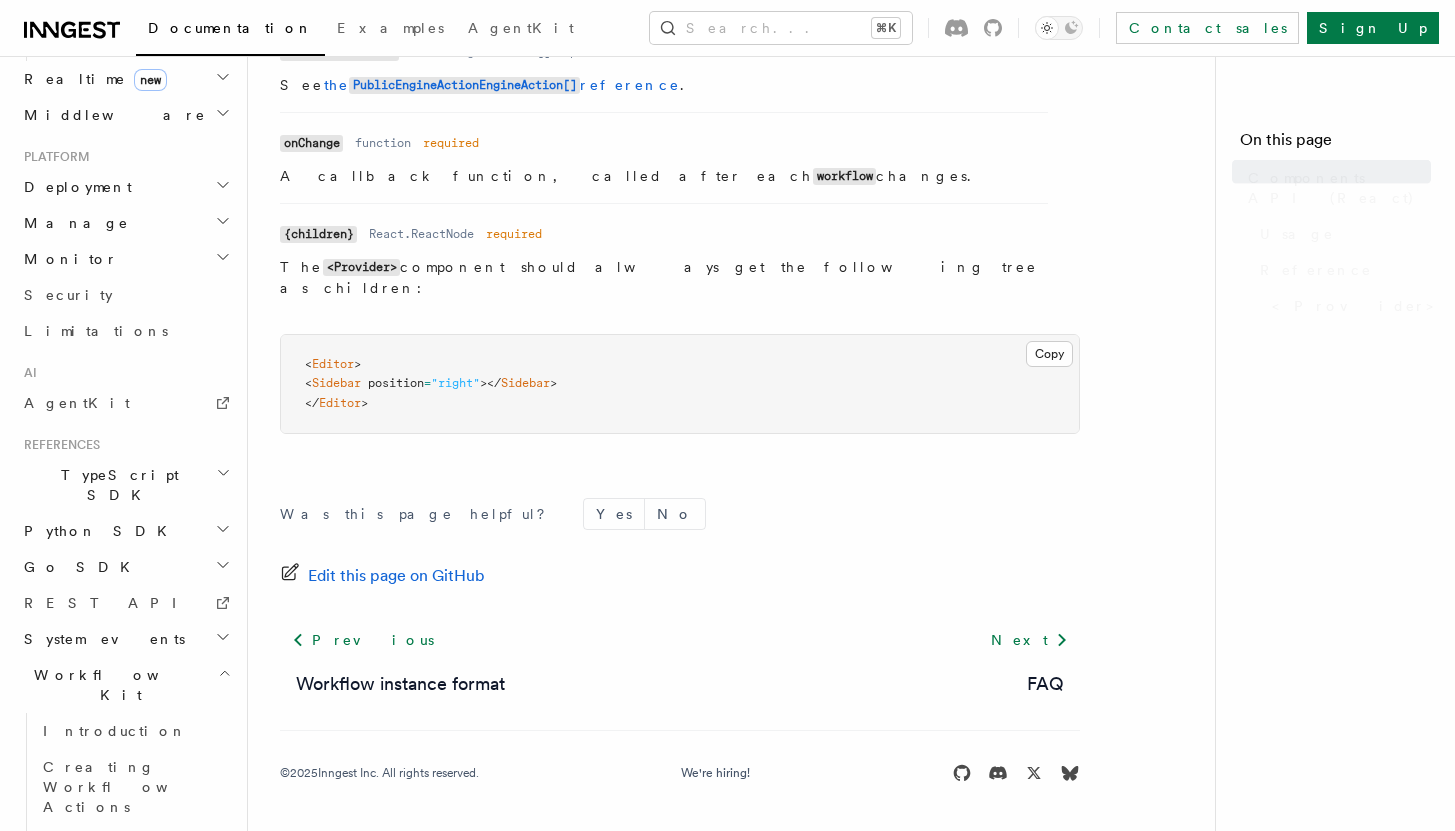 scroll, scrollTop: 0, scrollLeft: 0, axis: both 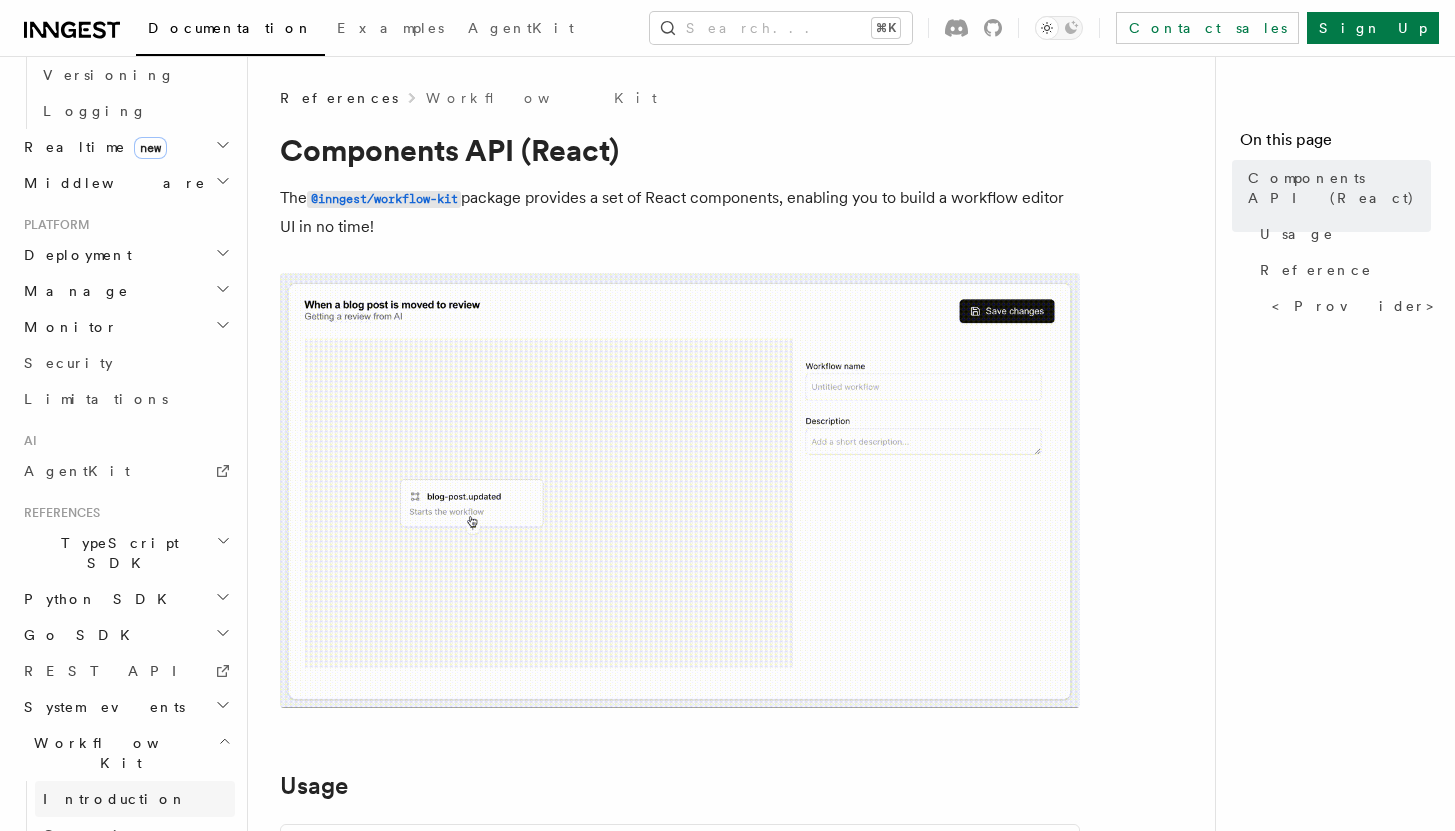 click on "Introduction" at bounding box center [135, 799] 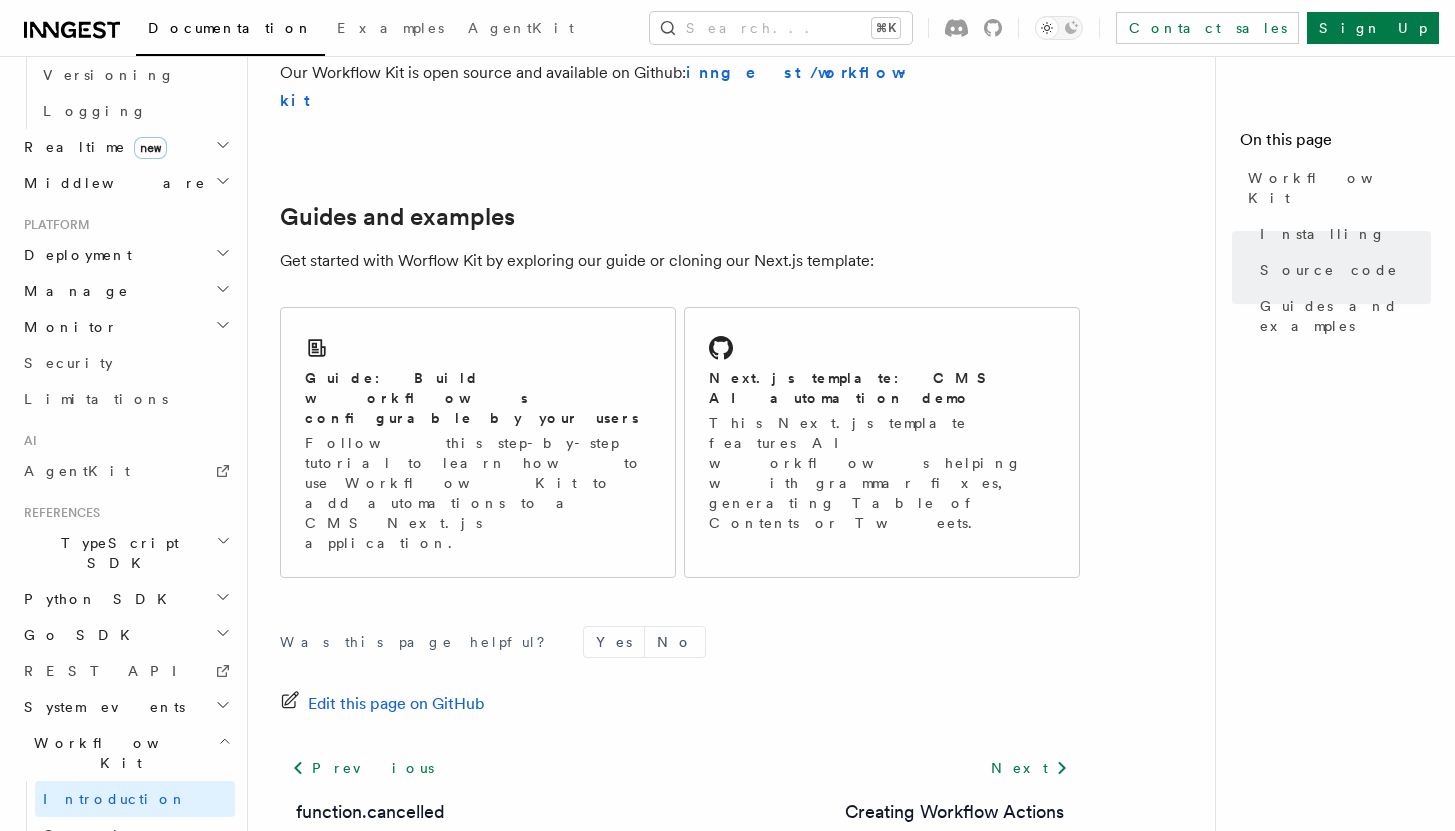 scroll, scrollTop: 1207, scrollLeft: 0, axis: vertical 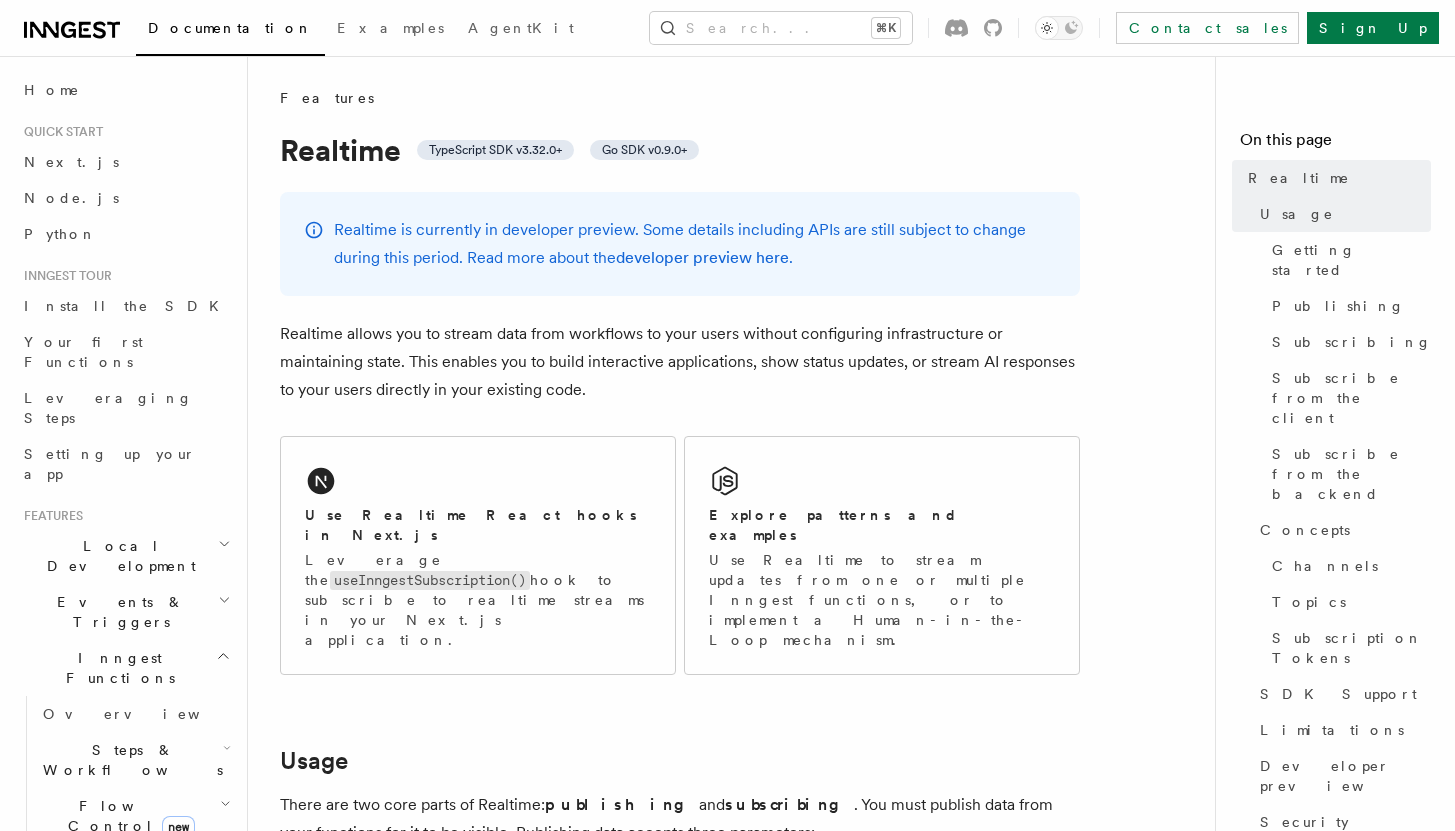 click on "Realtime is currently in developer preview. Some details including APIs are still subject to change during this period. Read more about the  developer preview here ." at bounding box center (680, 244) 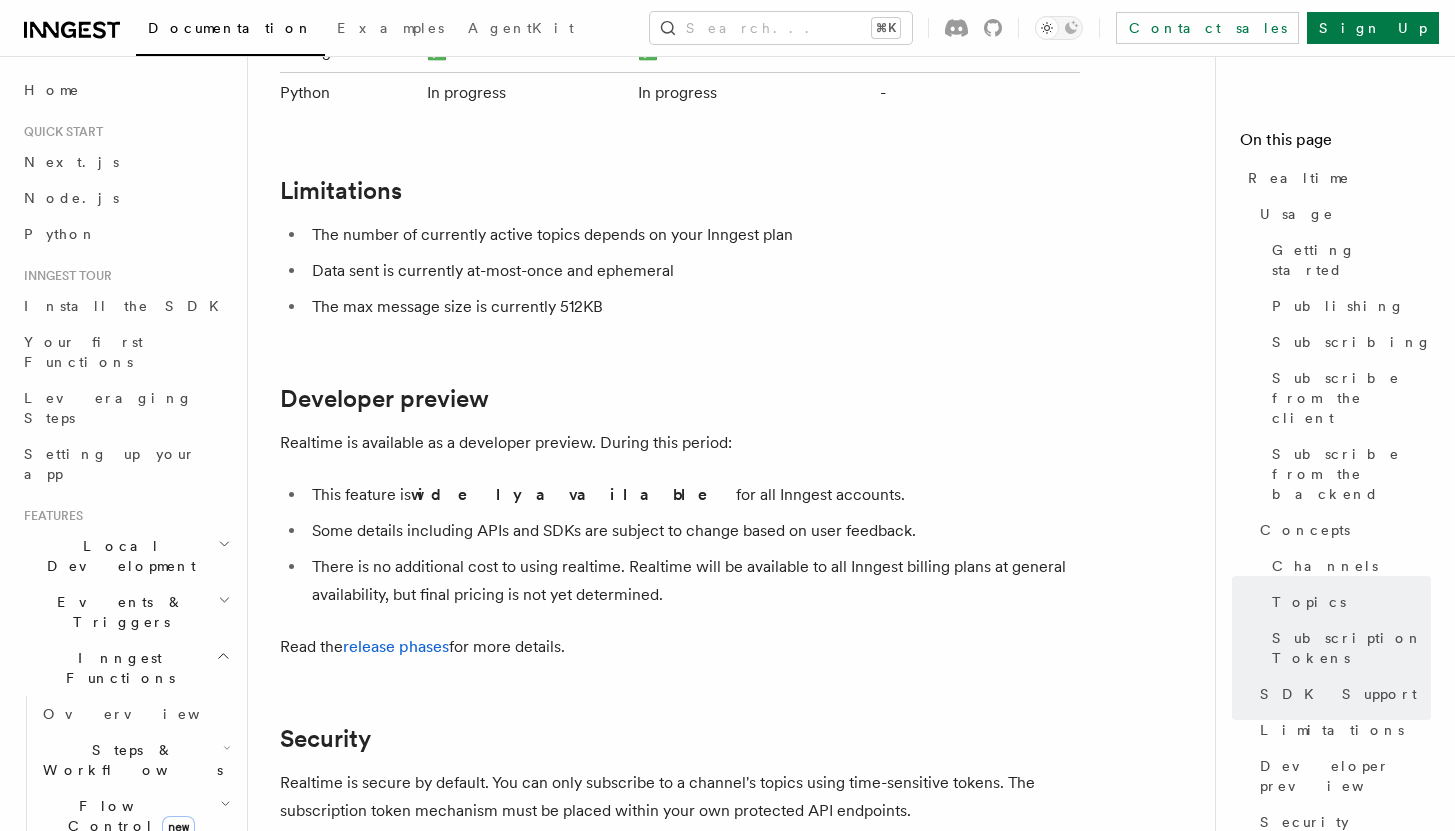 scroll, scrollTop: 6214, scrollLeft: 0, axis: vertical 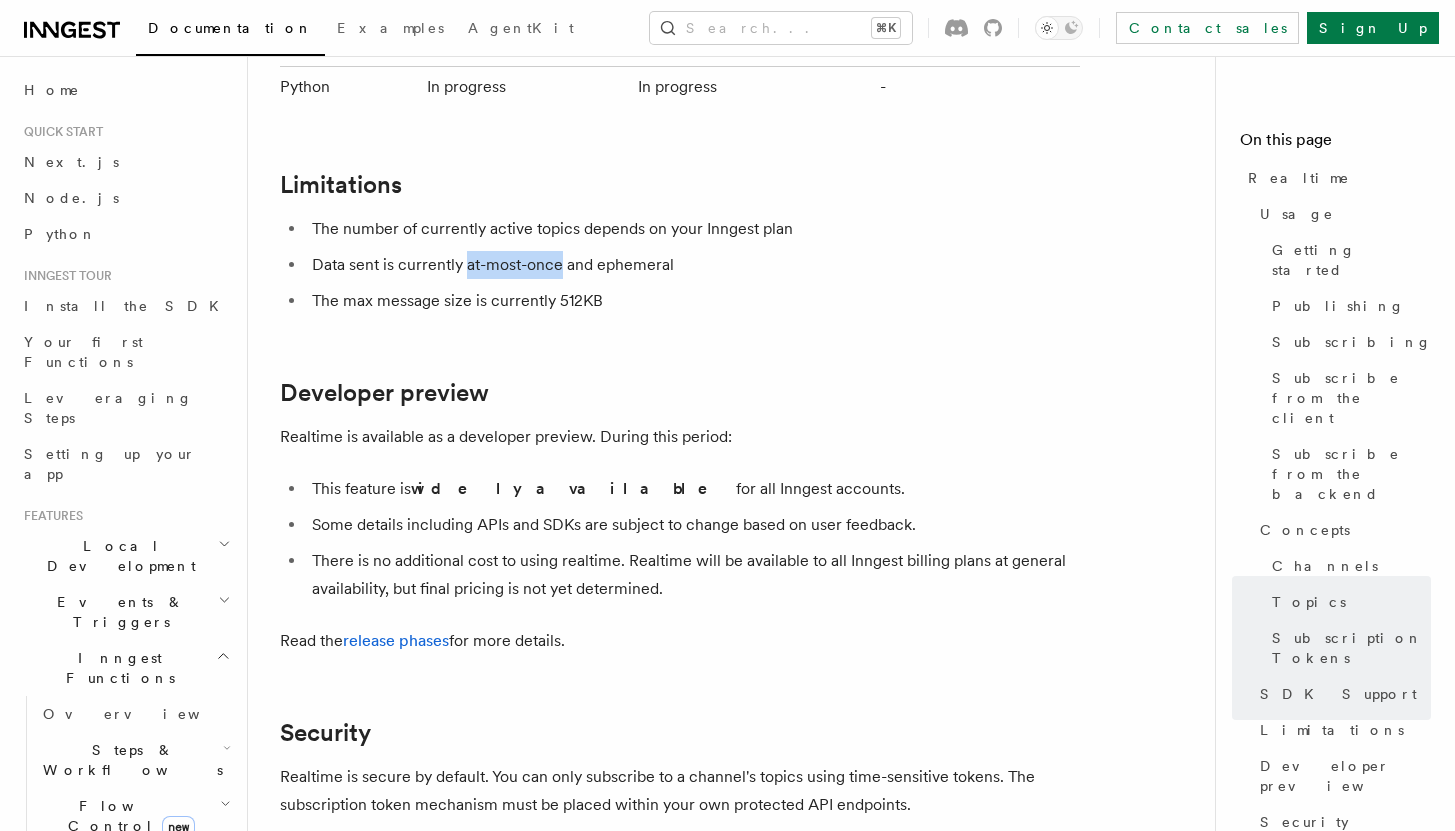drag, startPoint x: 560, startPoint y: 224, endPoint x: 462, endPoint y: 233, distance: 98.4124 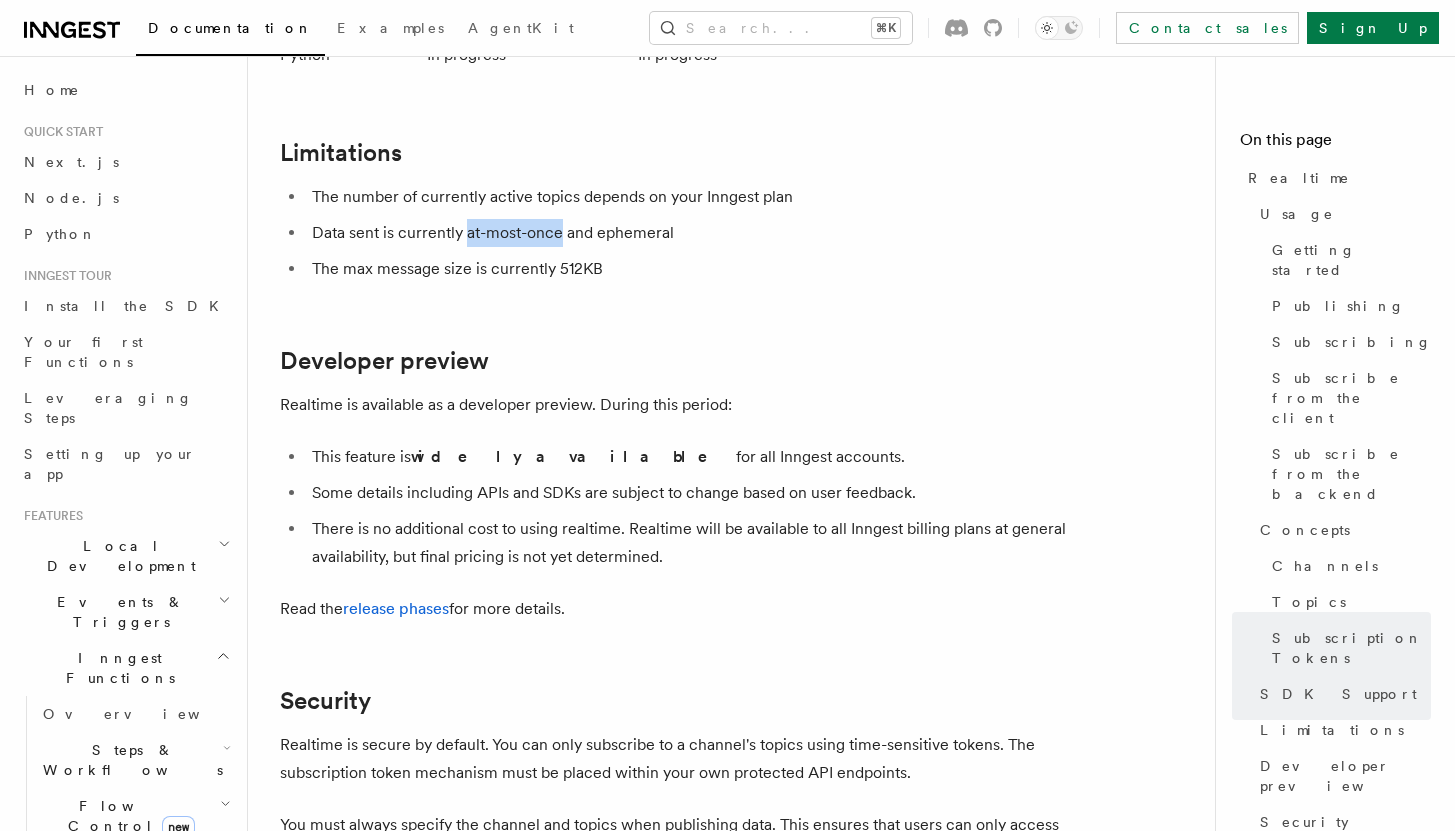 scroll, scrollTop: 6247, scrollLeft: 0, axis: vertical 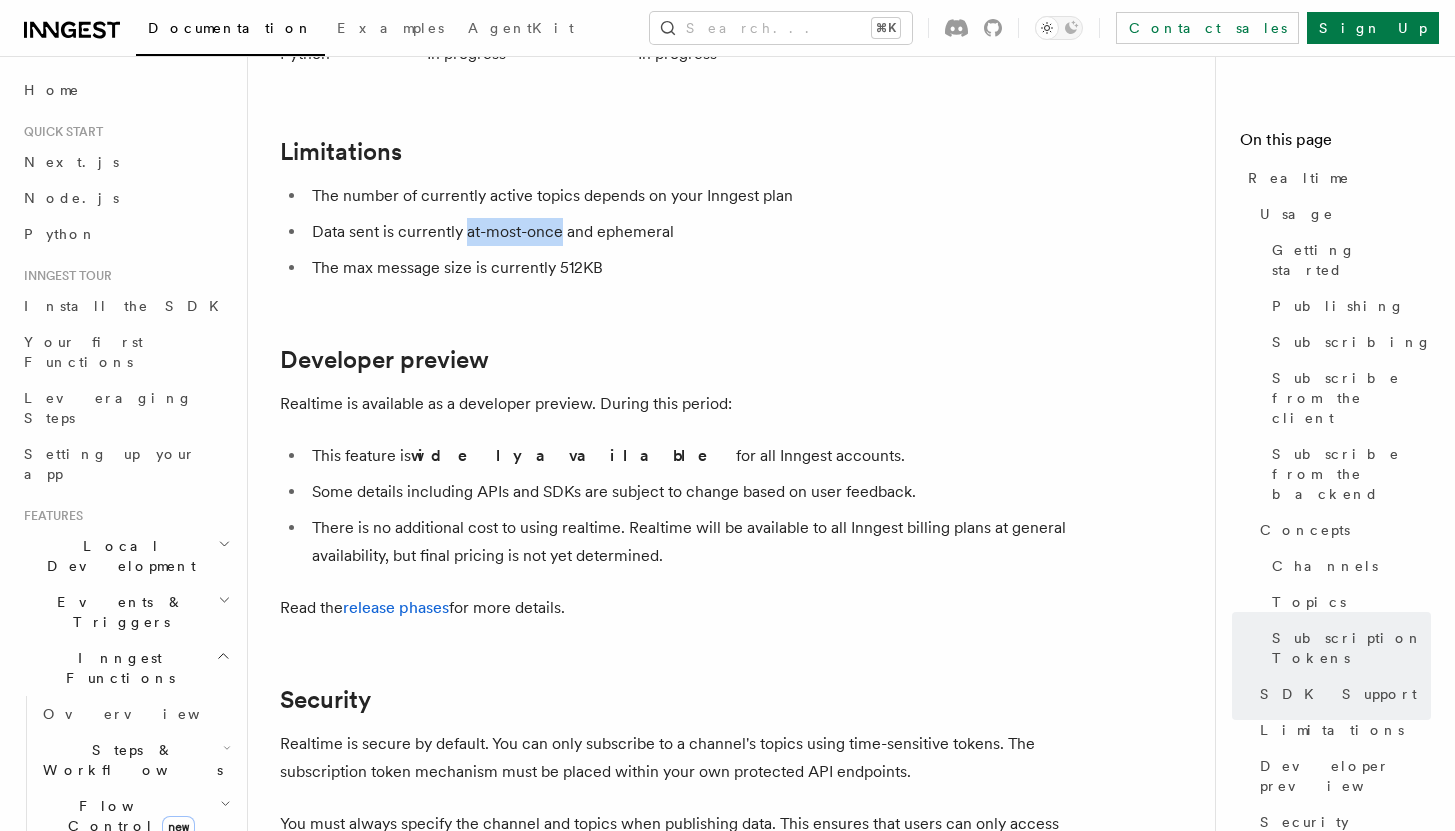 copy on "at-most-once" 